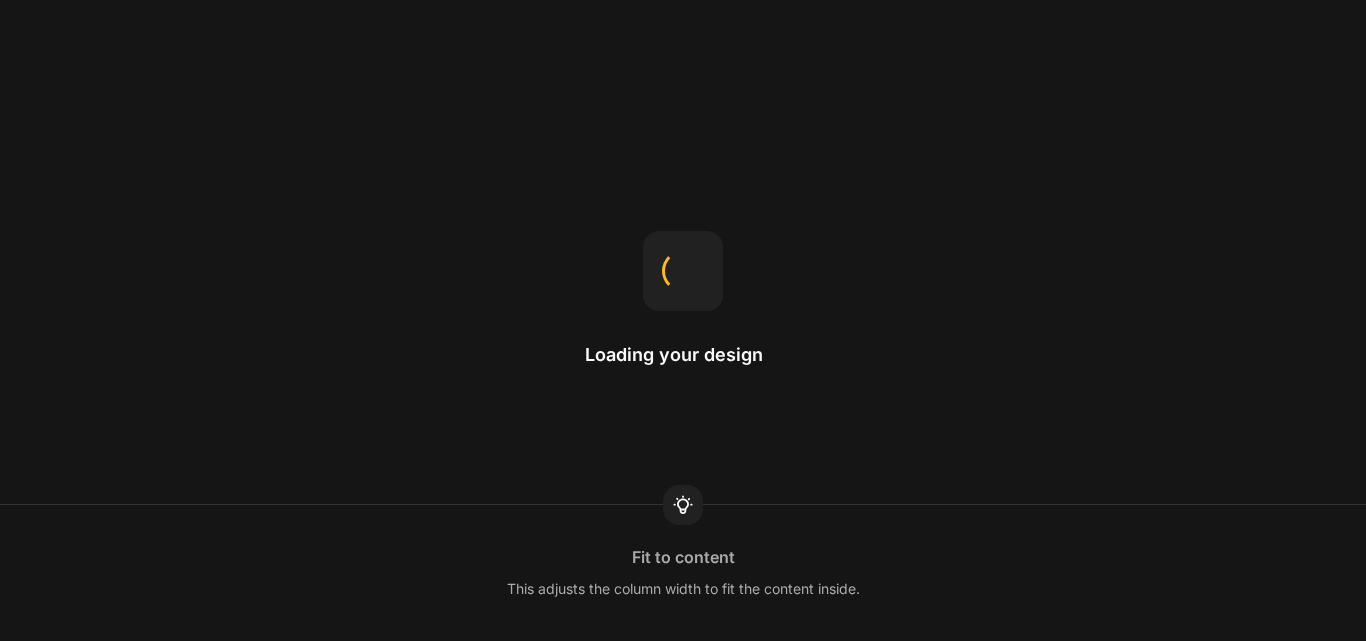scroll, scrollTop: 0, scrollLeft: 0, axis: both 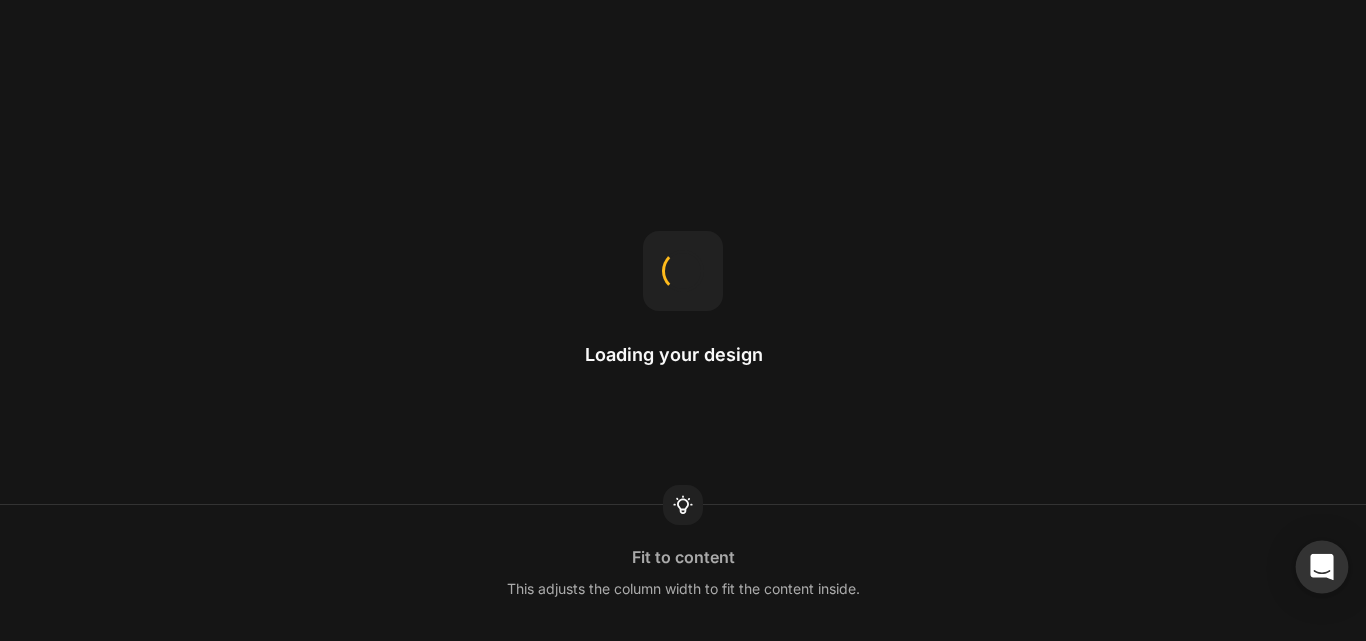 click 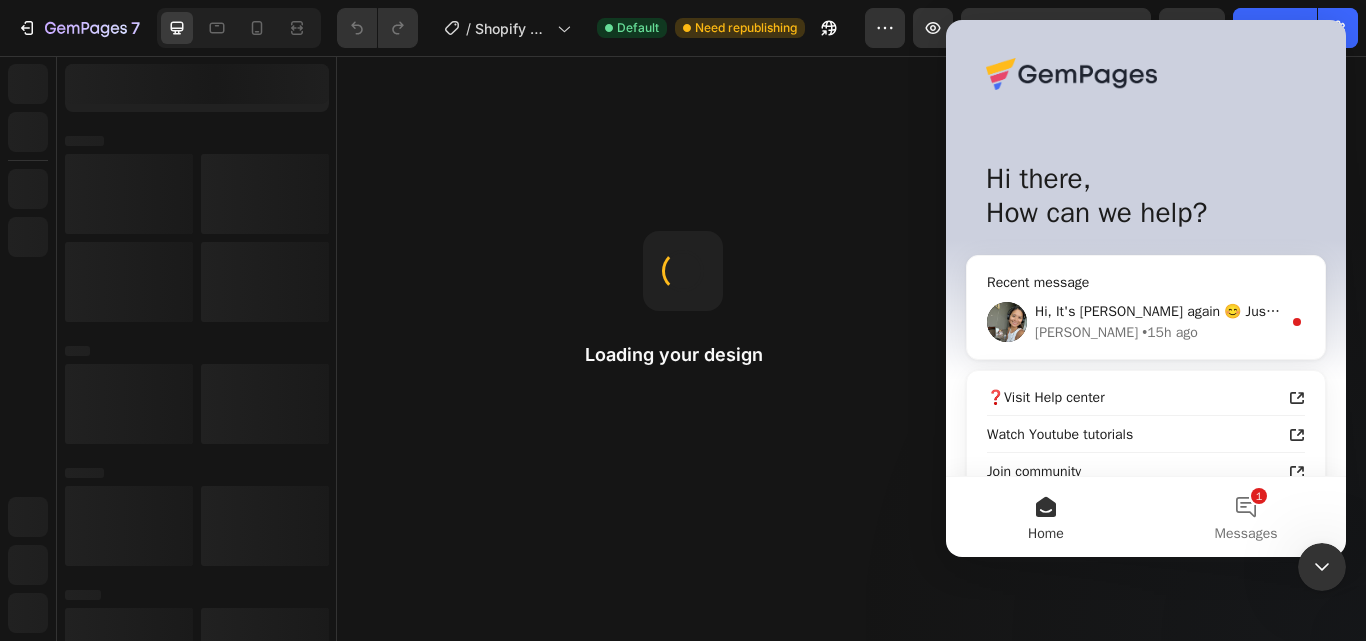 scroll, scrollTop: 0, scrollLeft: 0, axis: both 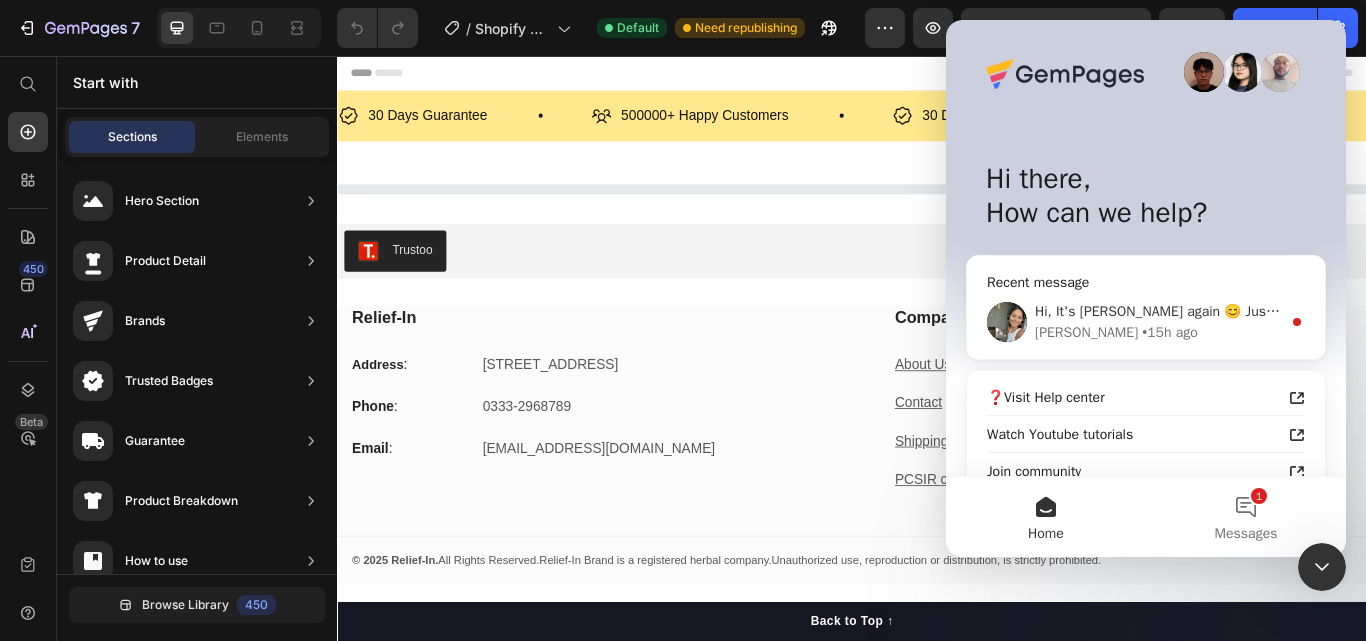 click on "Hi, It's [PERSON_NAME] again 😊  Just checking in to see if the solution I shared earlier worked for you.We are looking forward to hearing your feedback soon.  ​If I don't hear back, this conversation will be closed in the next 24 hours, but you can always reopen it anytime." at bounding box center (1861, 311) 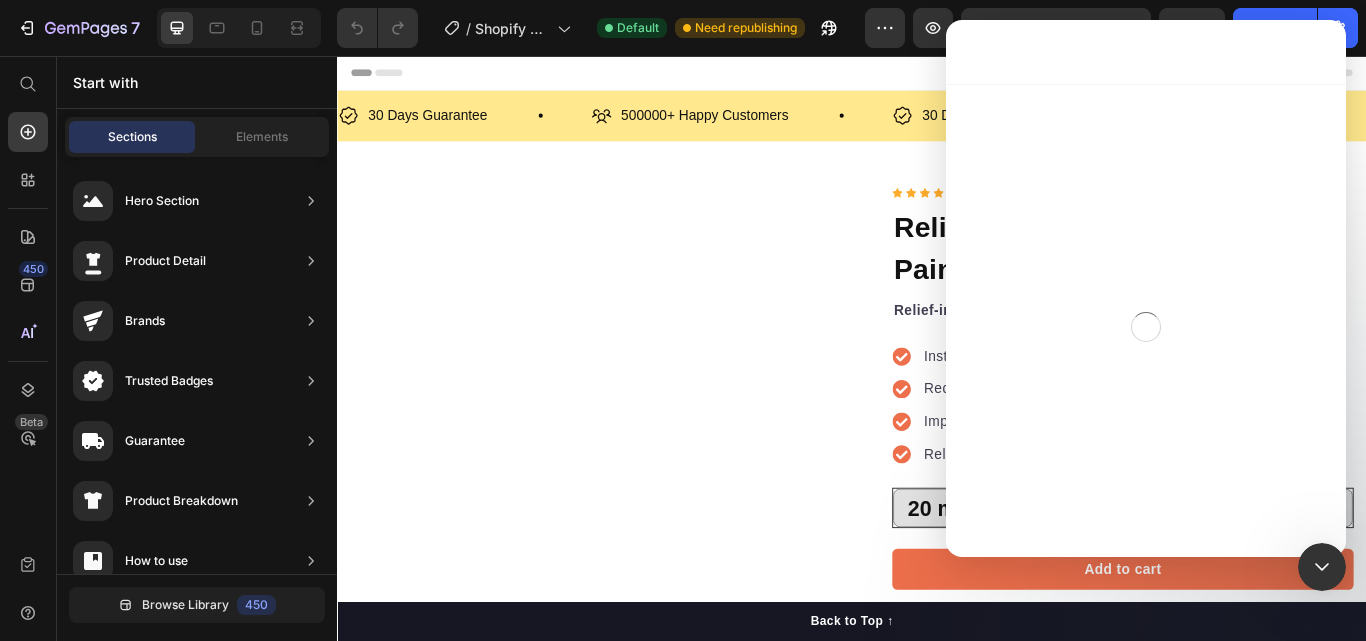 scroll, scrollTop: 0, scrollLeft: 0, axis: both 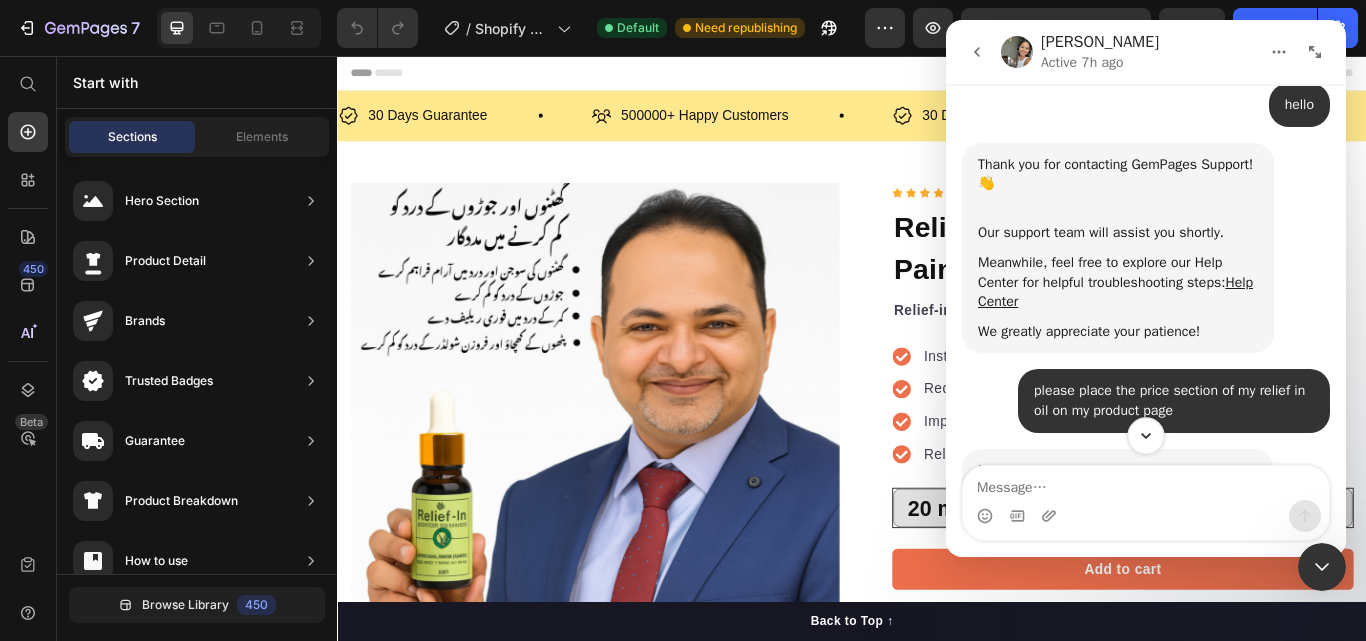 click 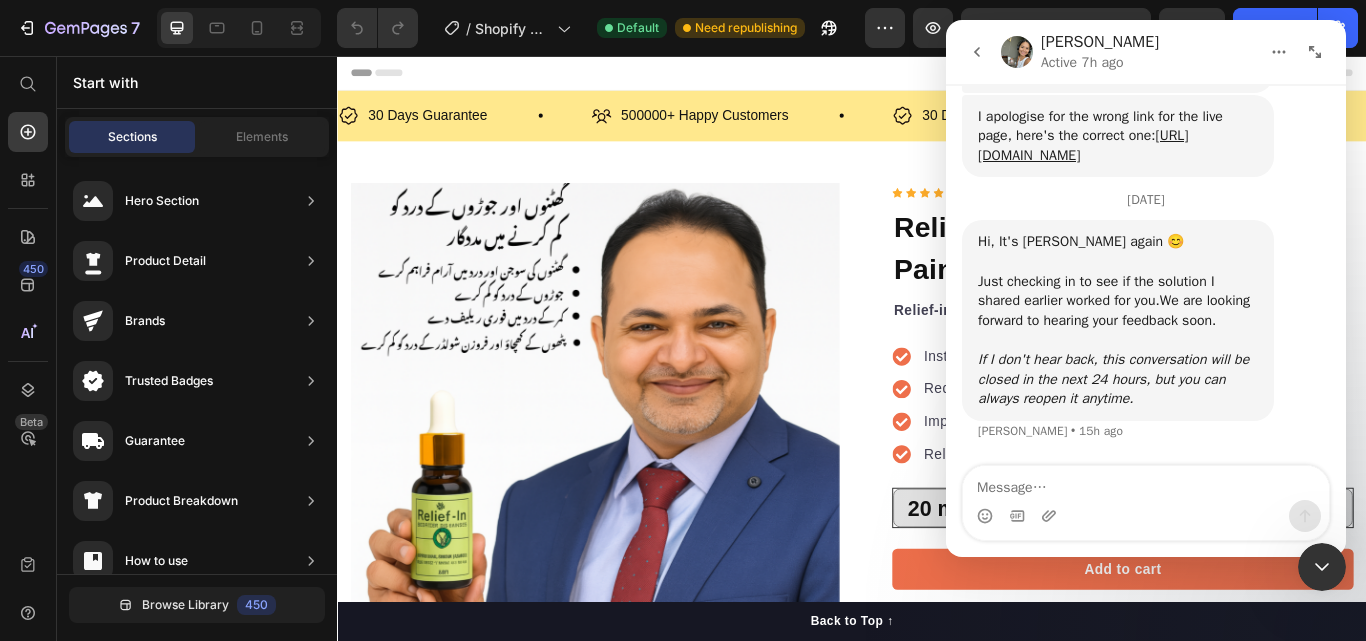 scroll, scrollTop: 11734, scrollLeft: 0, axis: vertical 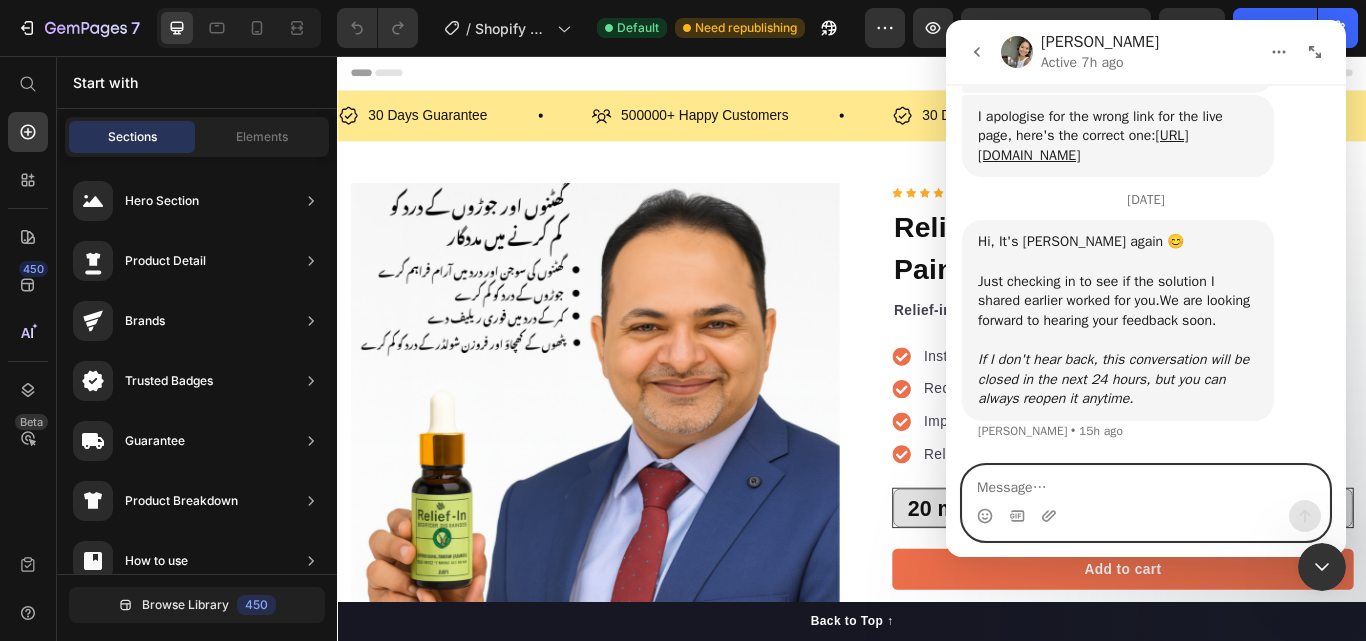 click at bounding box center (1146, 483) 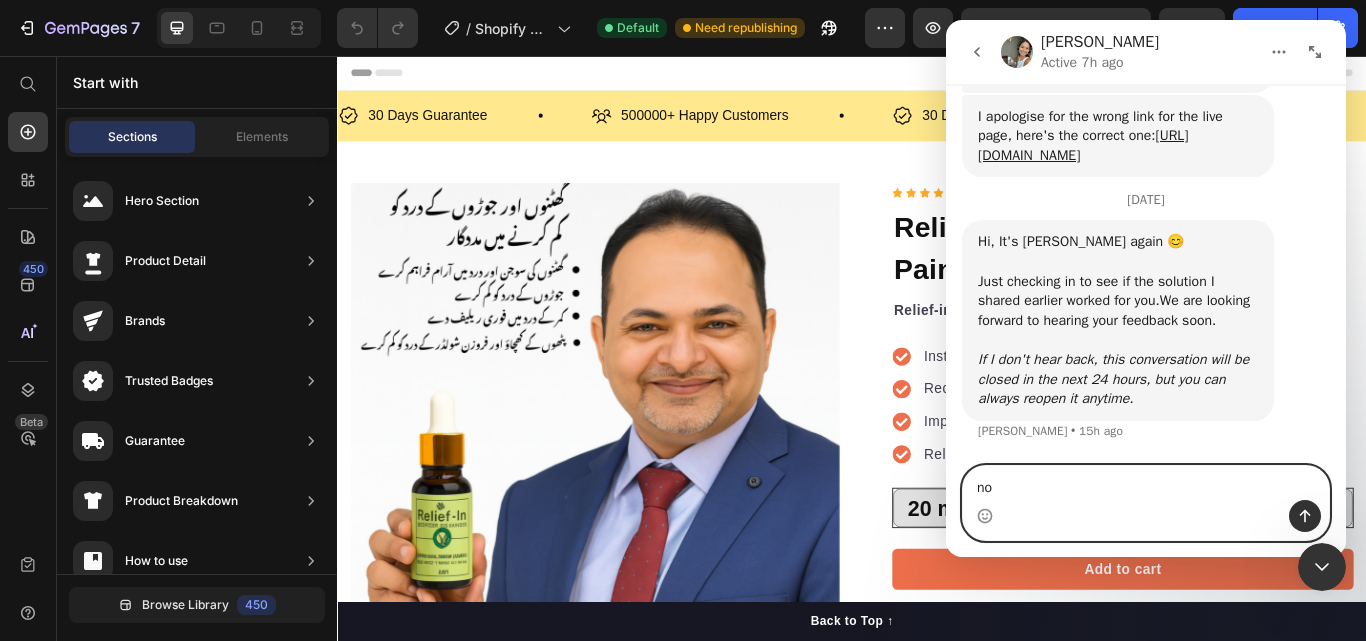 type on "no" 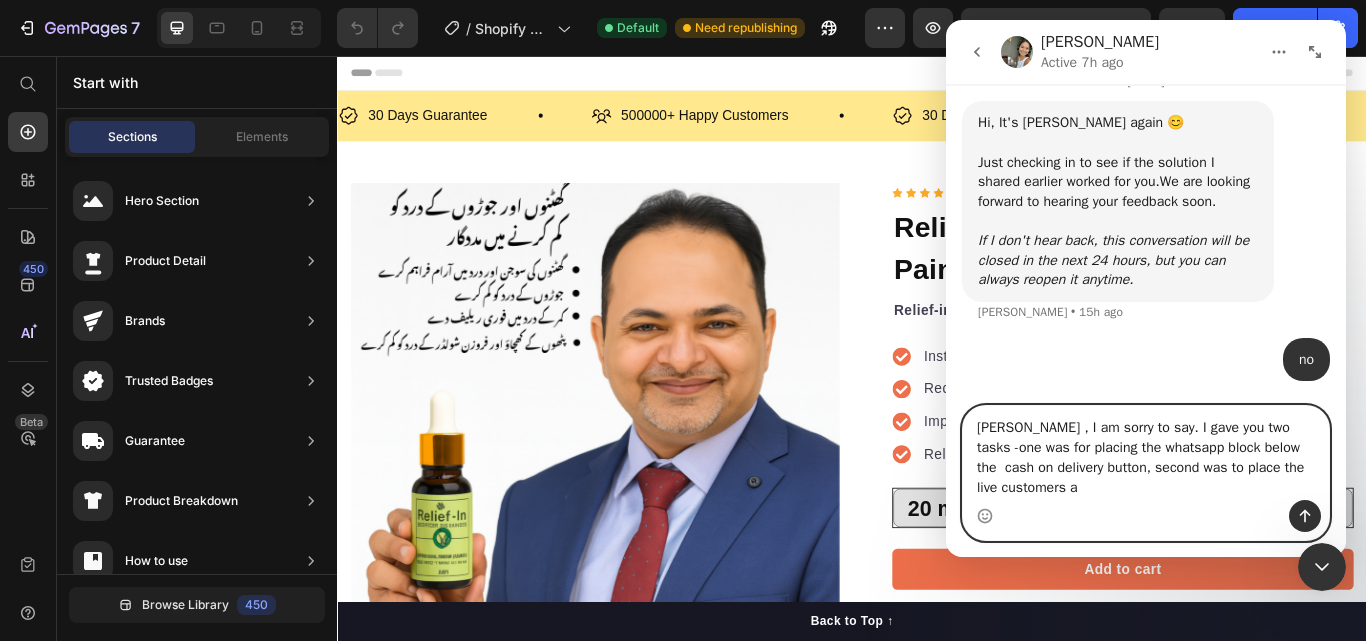scroll, scrollTop: 11854, scrollLeft: 0, axis: vertical 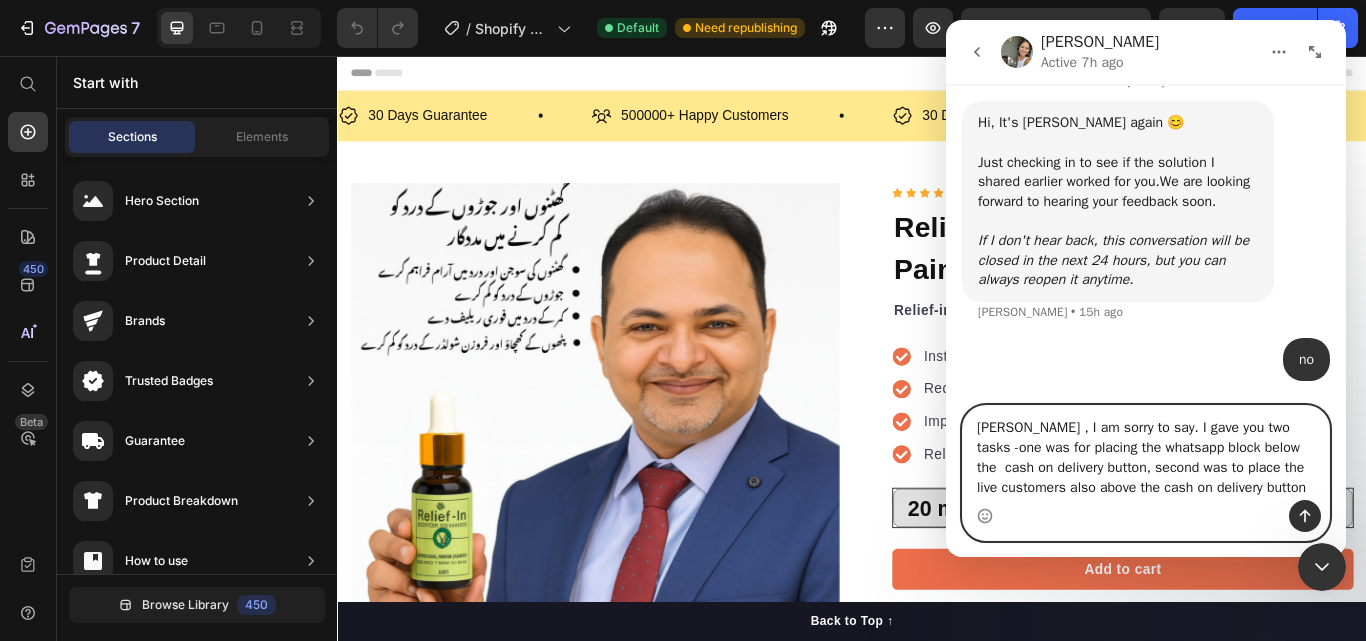 type on "[PERSON_NAME] , I am sorry to say. I gave you two tasks -one was for placing the whatsapp block below the  cash on delivery button, second was to place the live customers also above the cash on delivery button." 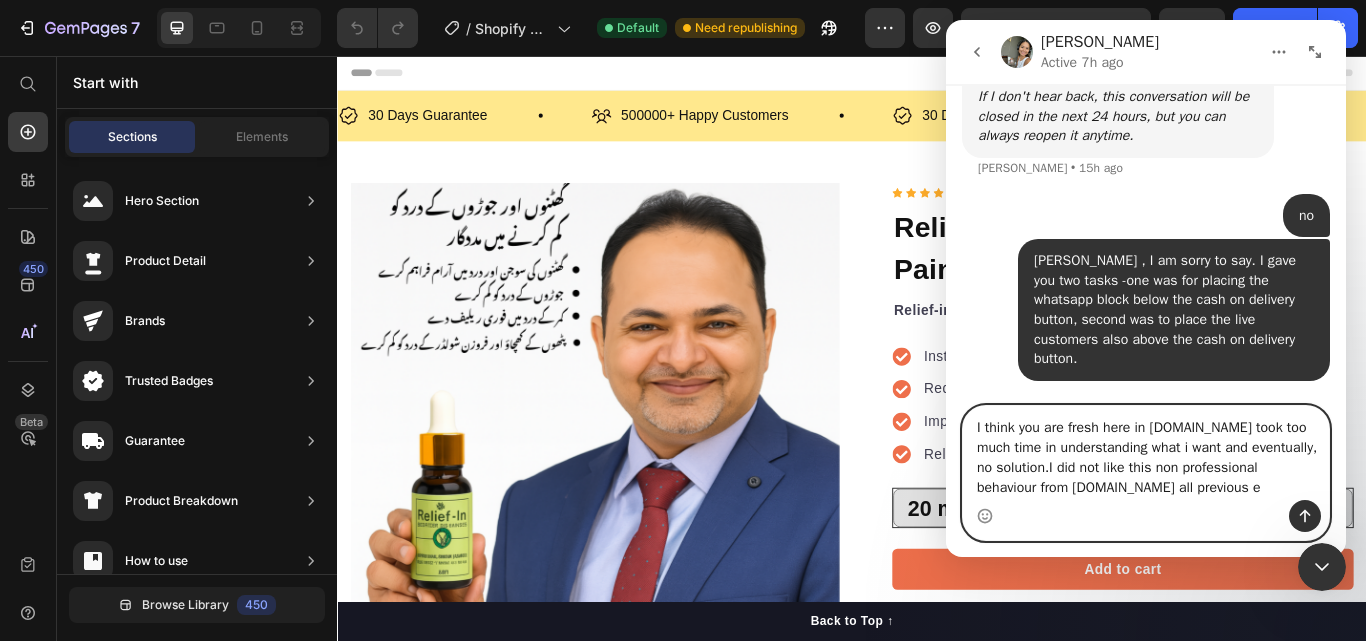 scroll, scrollTop: 11998, scrollLeft: 0, axis: vertical 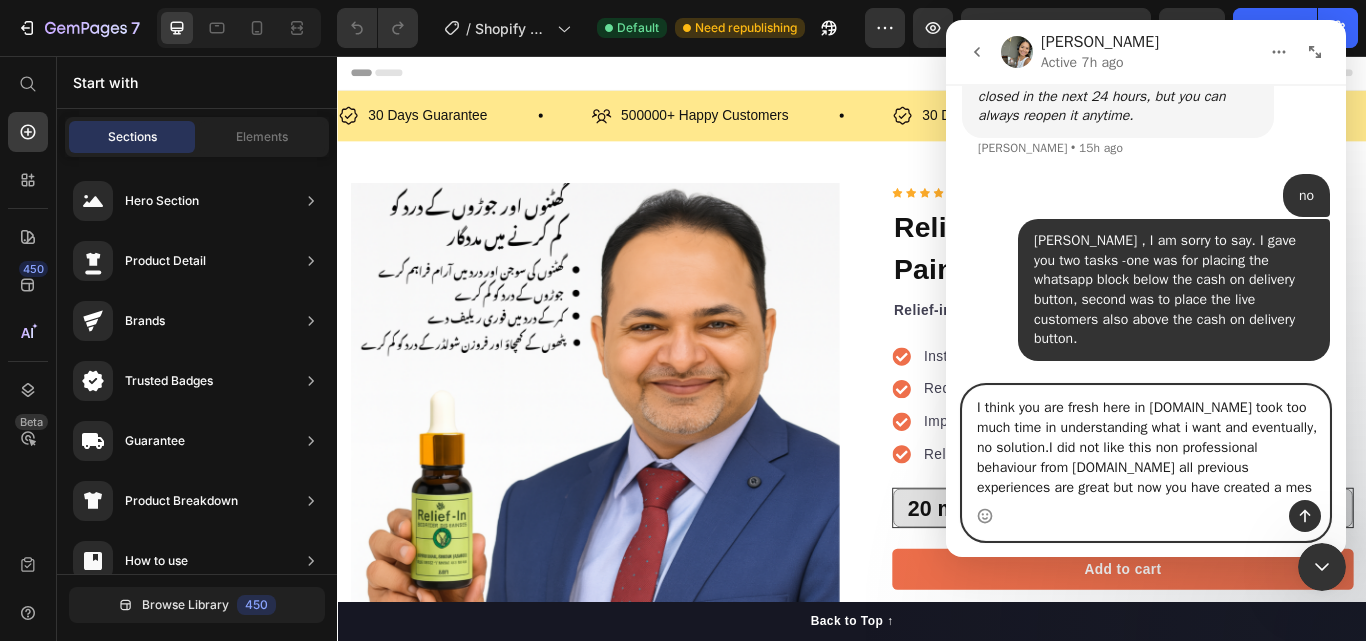 type on "I think you are fresh here in [DOMAIN_NAME] took too much time in understanding what i want and eventually, no solution.I did not like this non professional behaviour from [DOMAIN_NAME] all previous experiences are great but now you have created a mess" 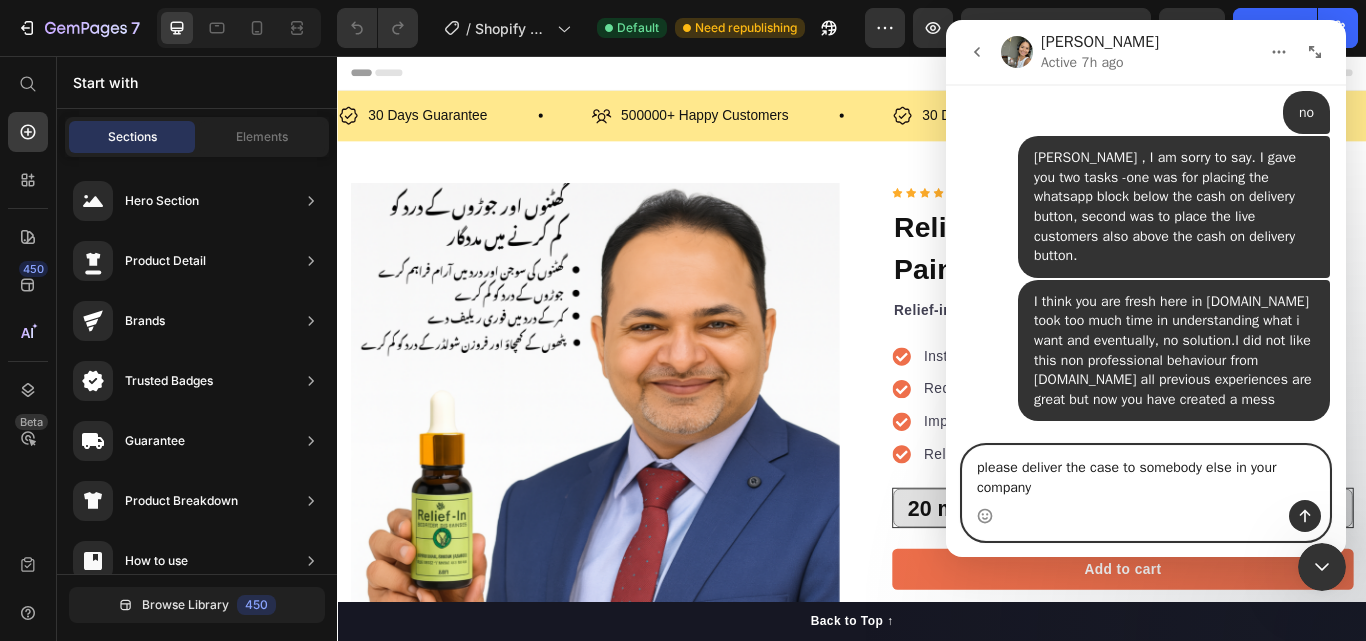 scroll, scrollTop: 12081, scrollLeft: 0, axis: vertical 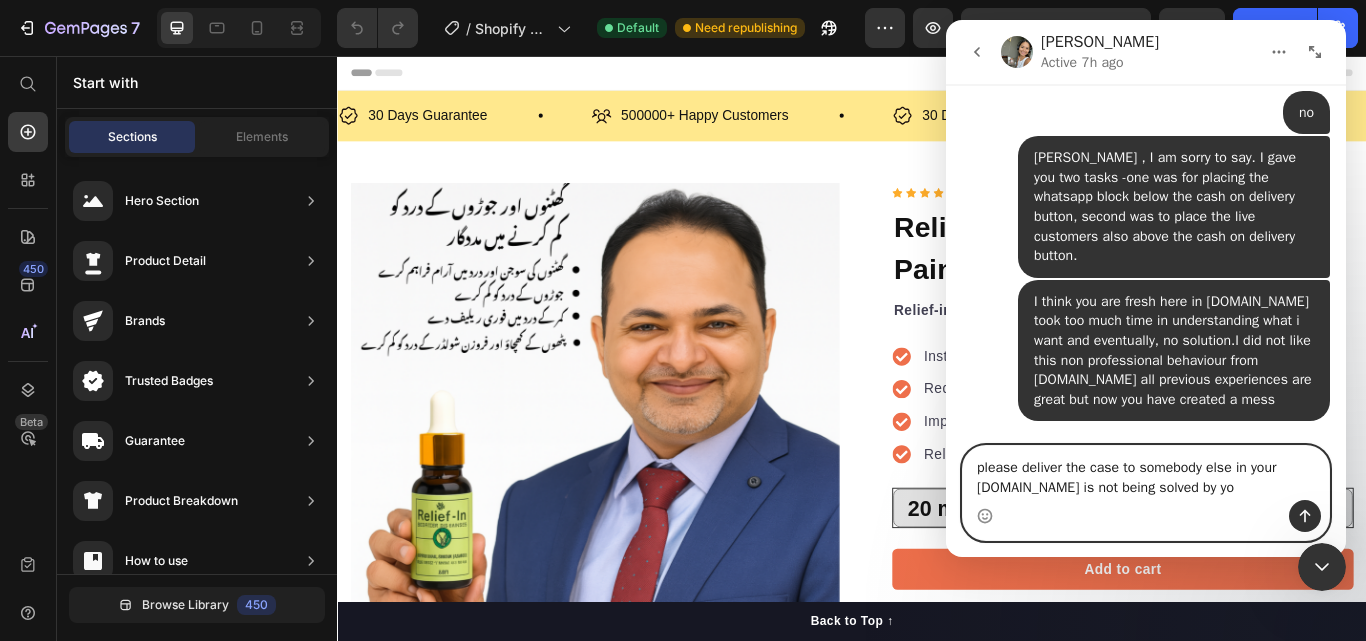 type on "please deliver the case to somebody else in your [DOMAIN_NAME] is not being solved by you" 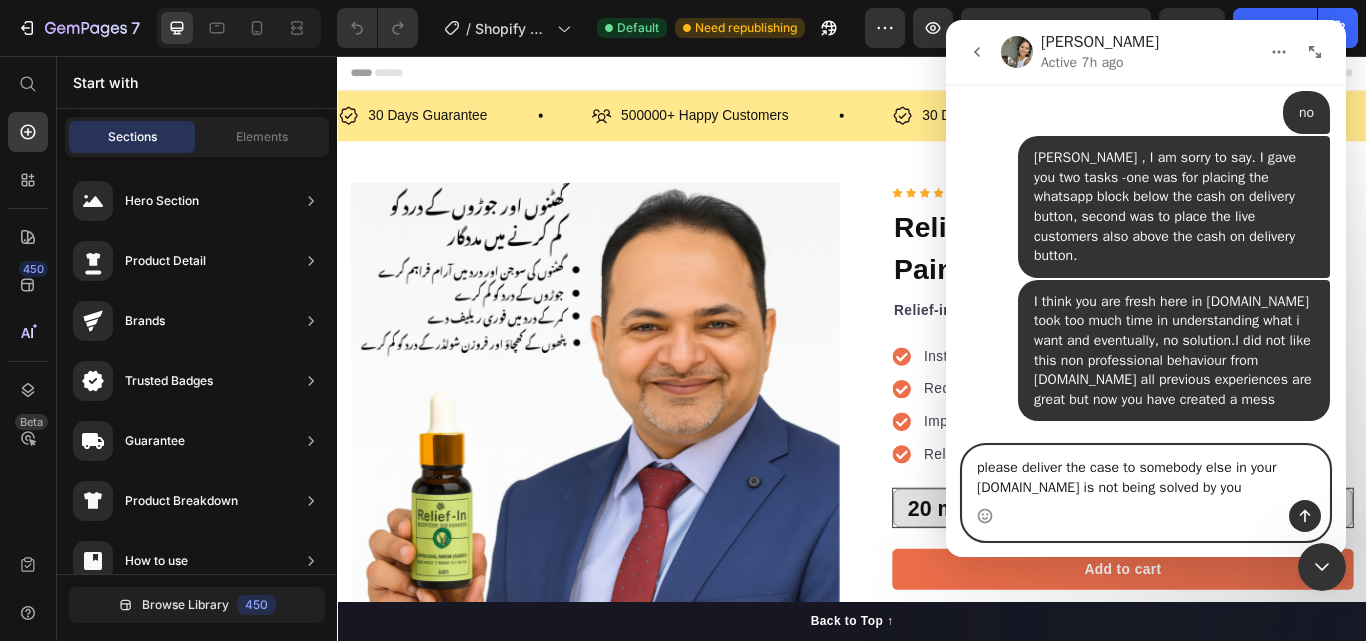 type 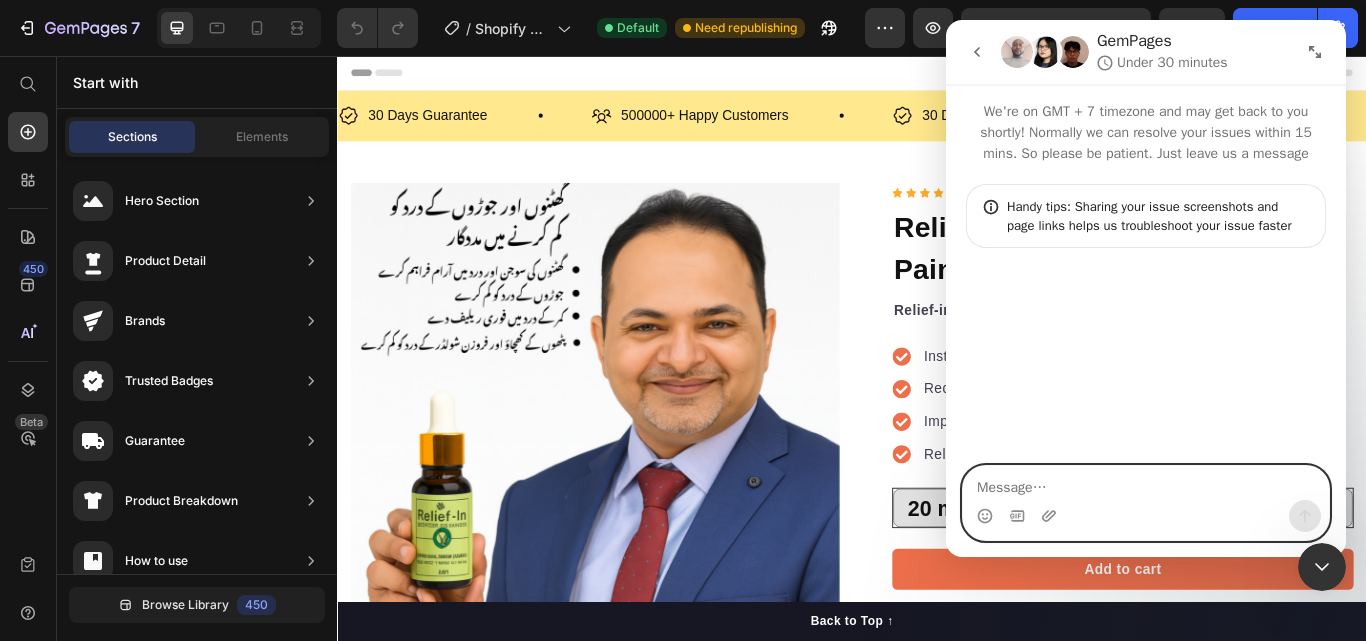 scroll, scrollTop: 0, scrollLeft: 0, axis: both 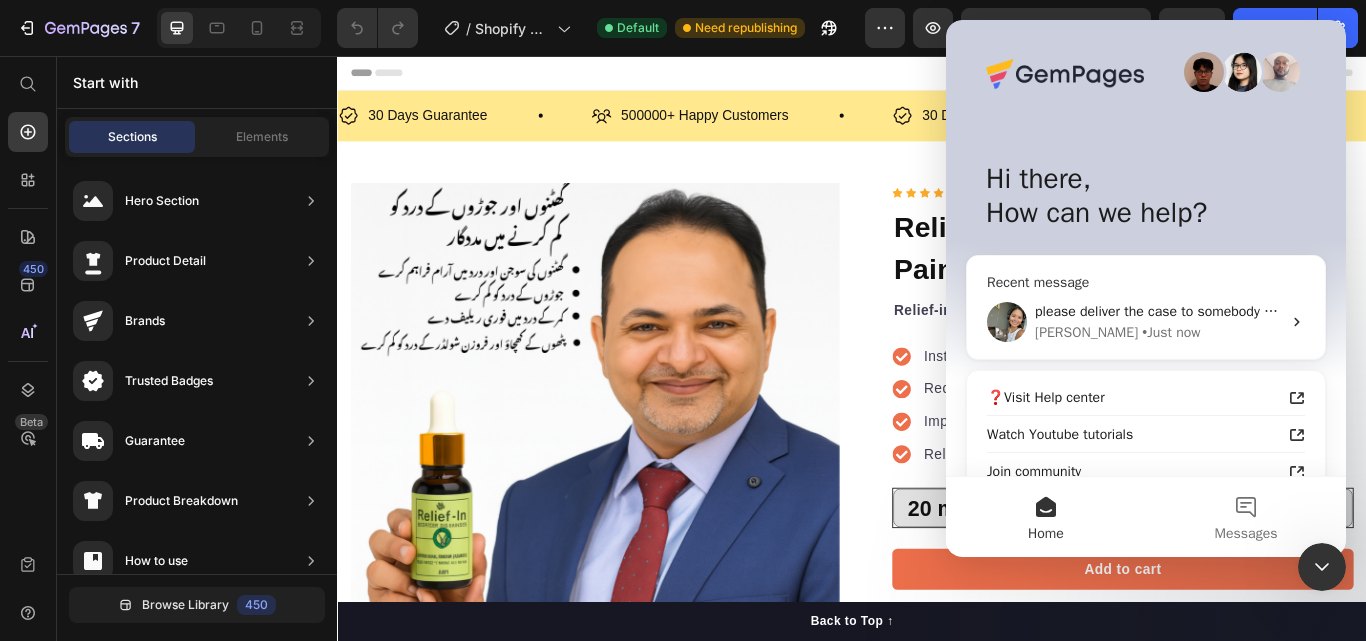 click on "please deliver the case to somebody else in your [DOMAIN_NAME] is not being solved by you" at bounding box center [1319, 311] 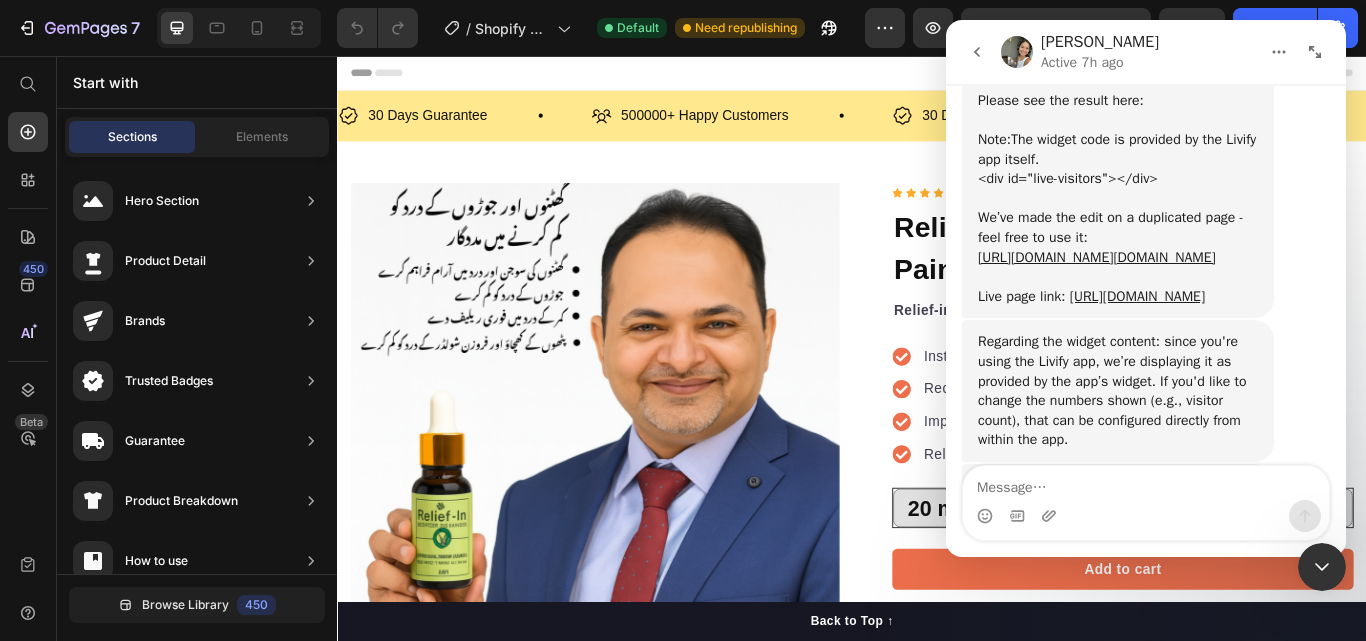 scroll, scrollTop: 12195, scrollLeft: 0, axis: vertical 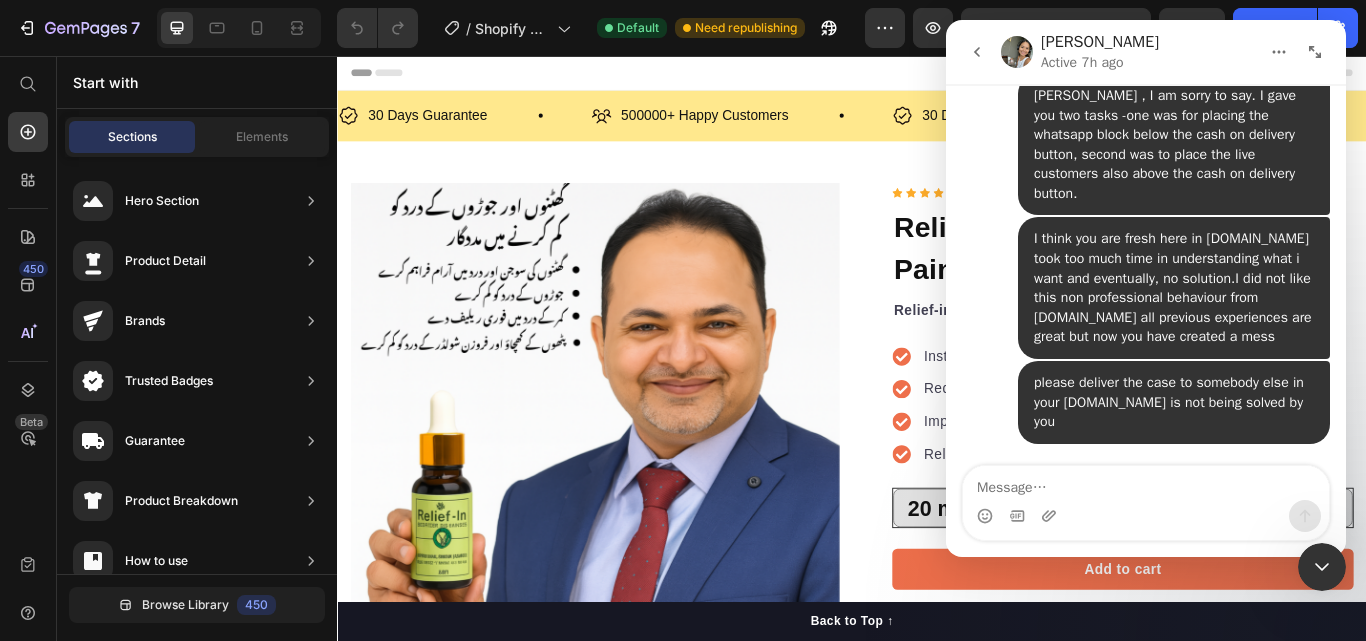 click 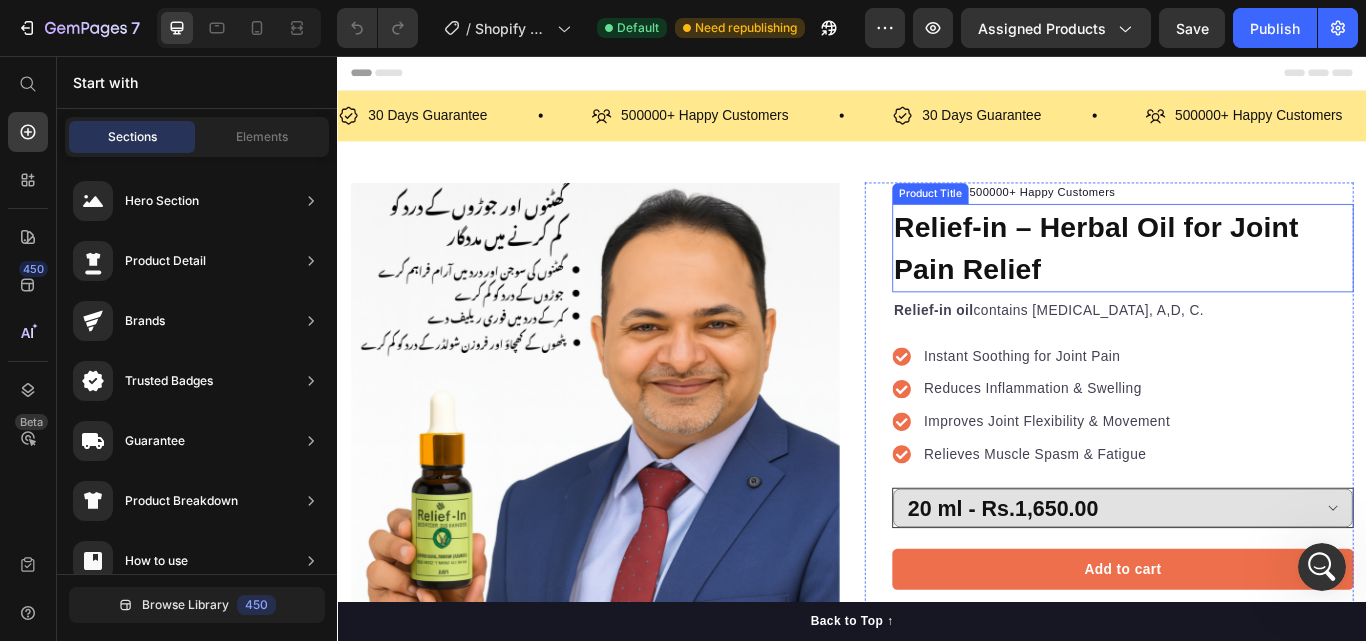 scroll, scrollTop: 0, scrollLeft: 0, axis: both 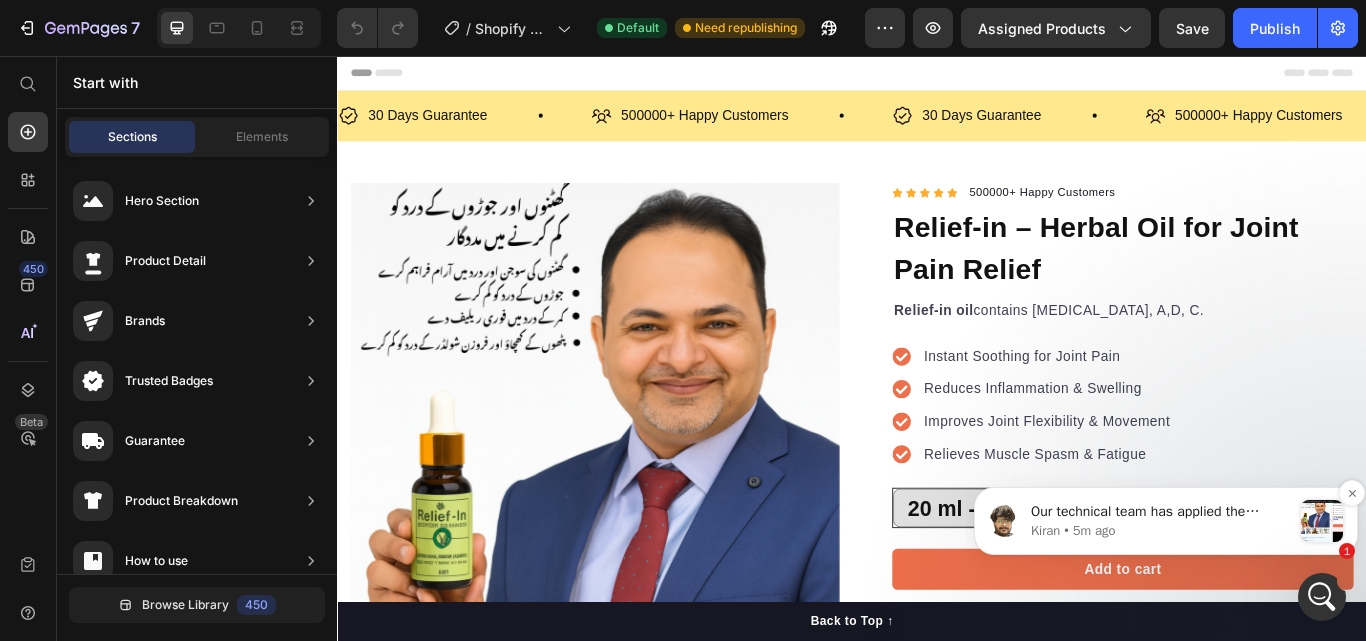 click on "Our technical team has applied the changes to this duplicate page: [URL][DOMAIN_NAME][DOMAIN_NAME]  where we have added the custom code to show the live customers and the Shopify app element for WhatsApp  Upon checking the preview page the live customer is showing but not the WhatsApp block as it will only show on the live page   I kindly request you to publish the page and check and let me know if the live customers and WhatsApp block shows on your end" at bounding box center [1161, 512] 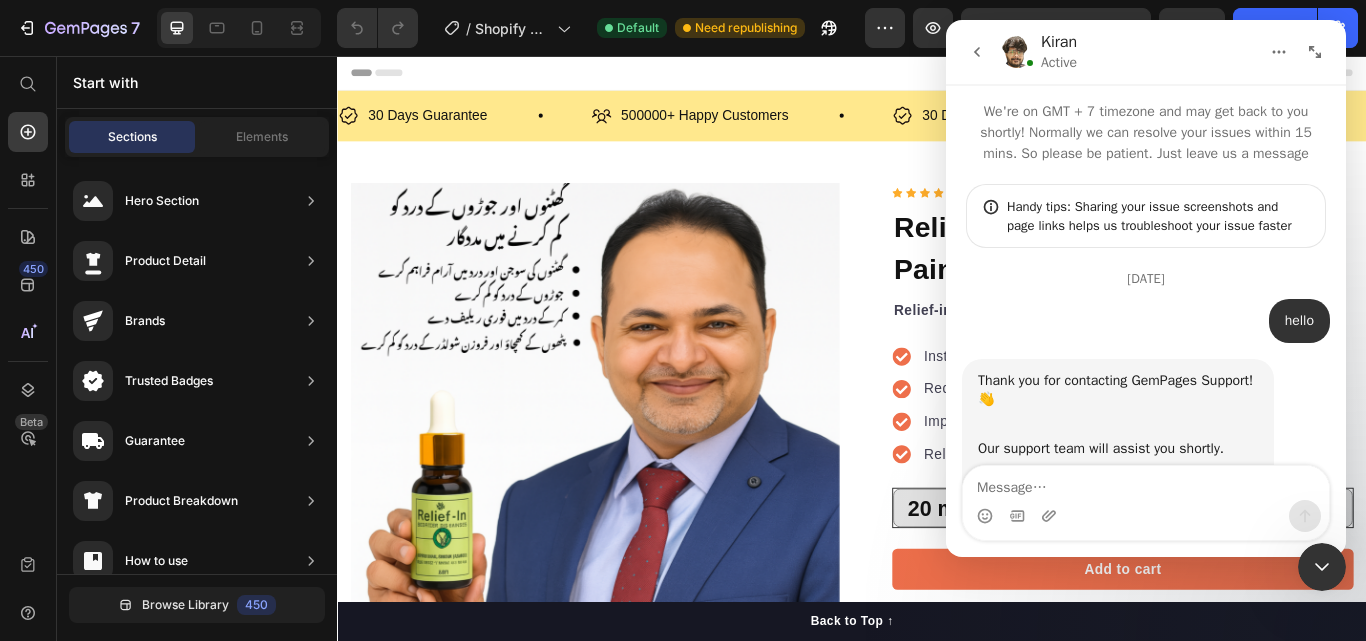 scroll, scrollTop: 3, scrollLeft: 0, axis: vertical 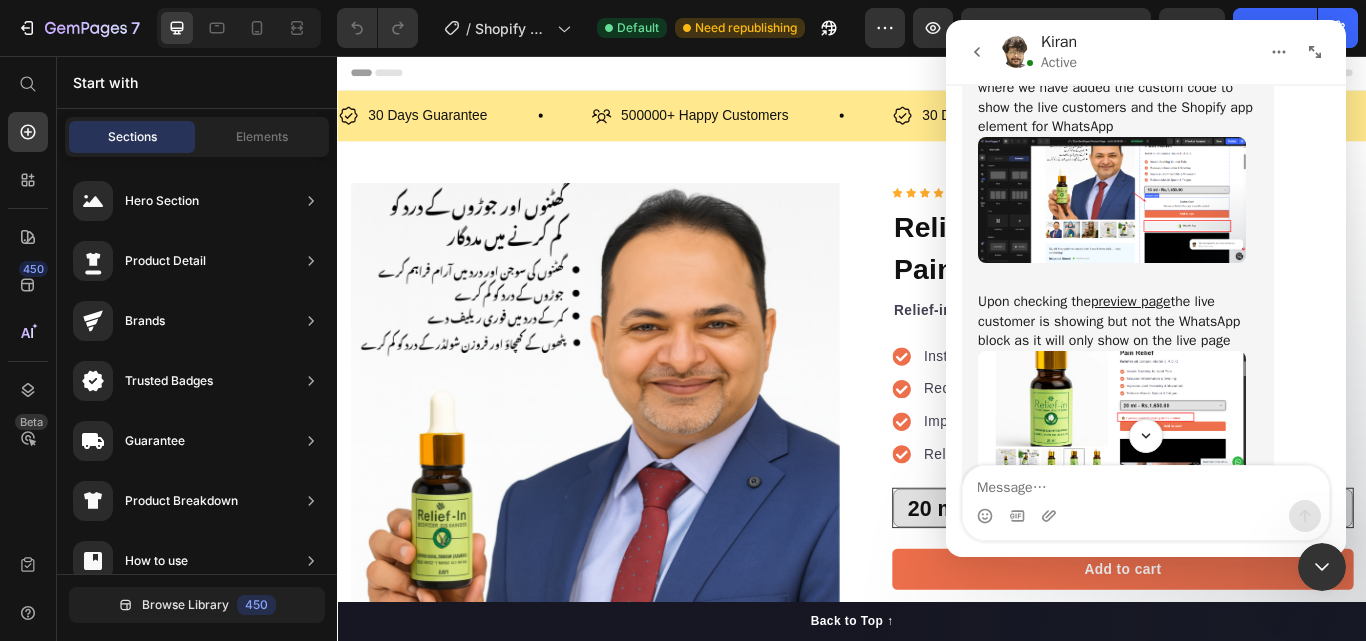 click at bounding box center [1146, 483] 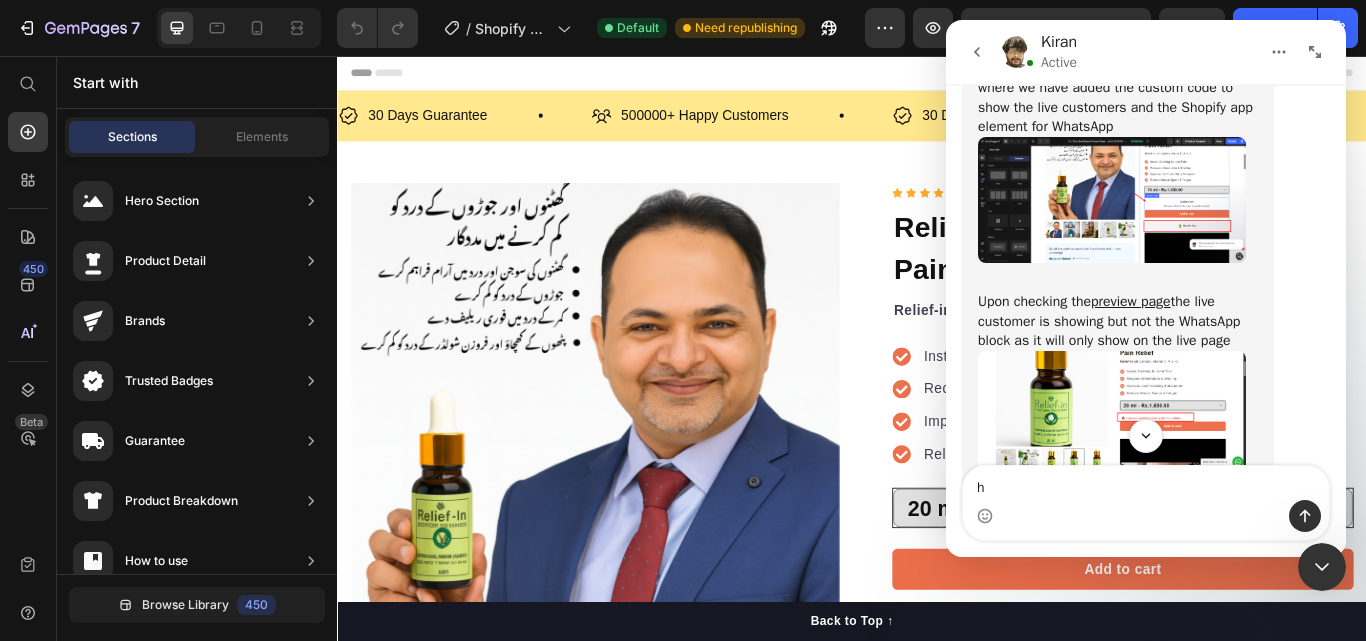 type on "hi" 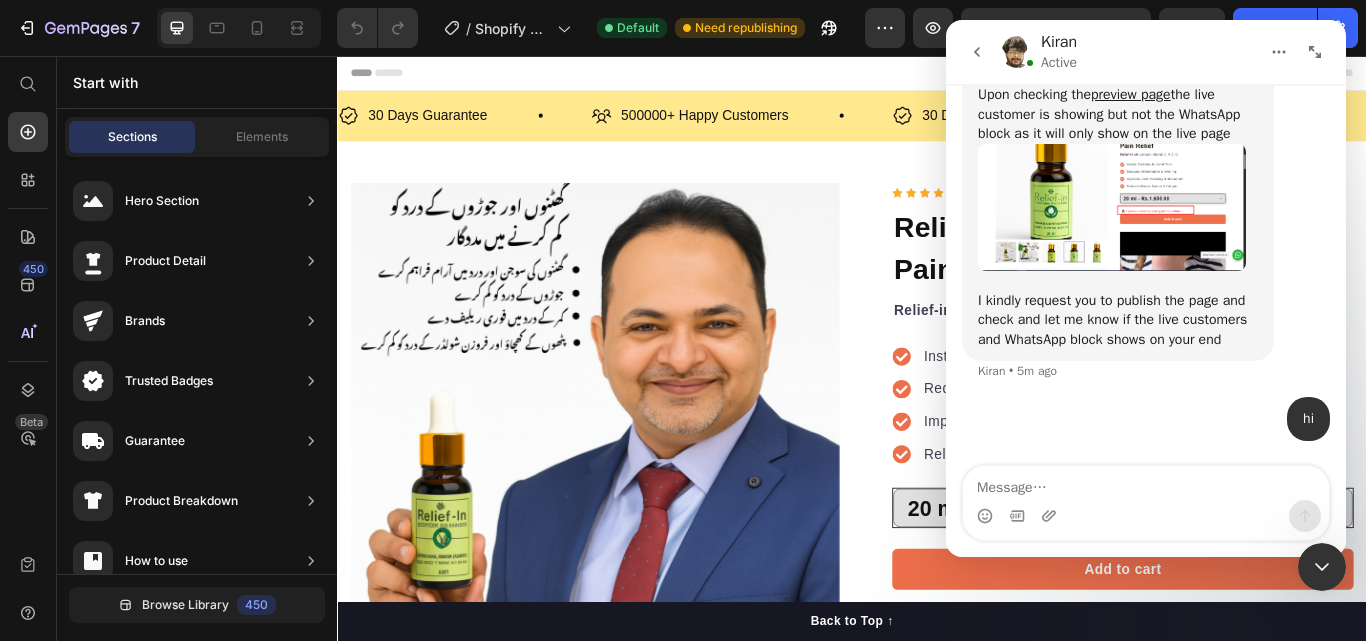scroll, scrollTop: 12992, scrollLeft: 0, axis: vertical 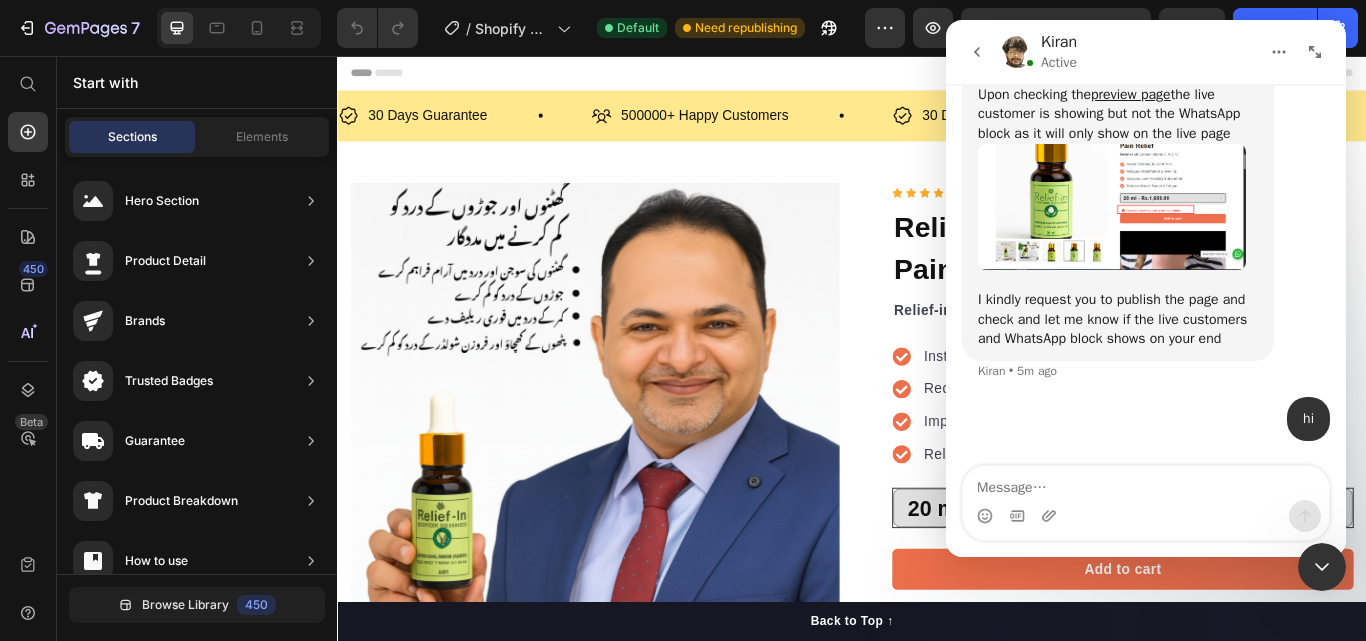 click on "hi Relief    •   Just now" at bounding box center (1146, 431) 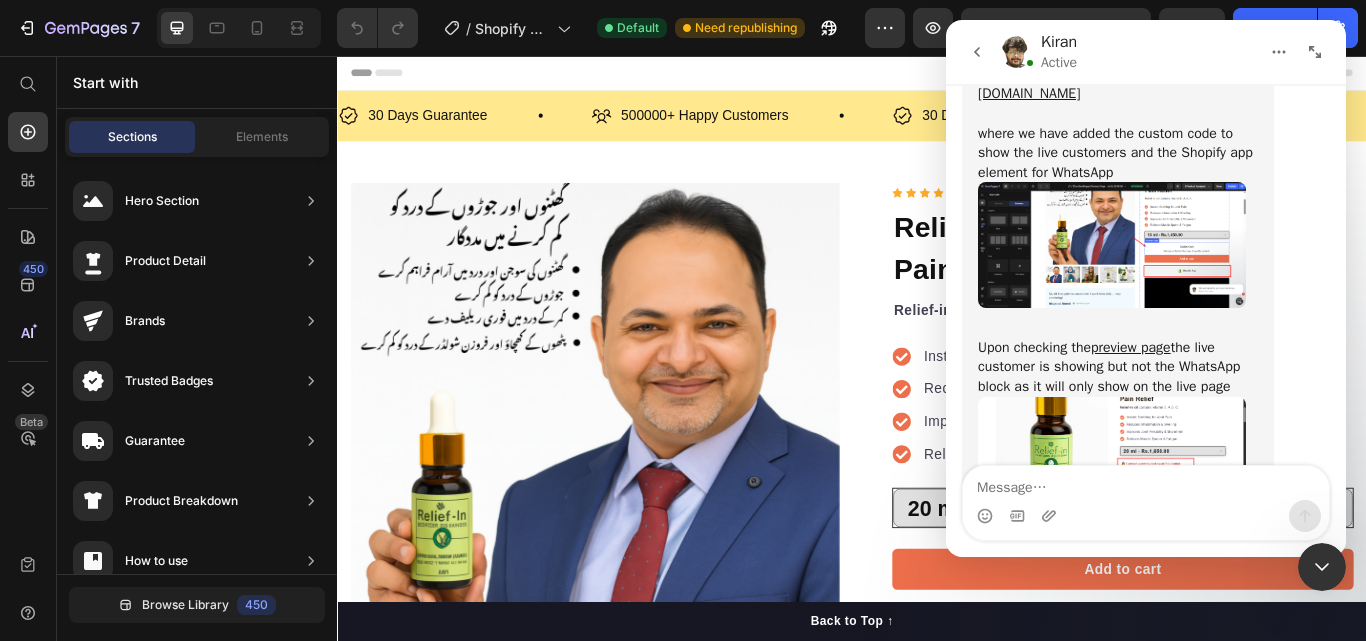 scroll, scrollTop: 12399, scrollLeft: 0, axis: vertical 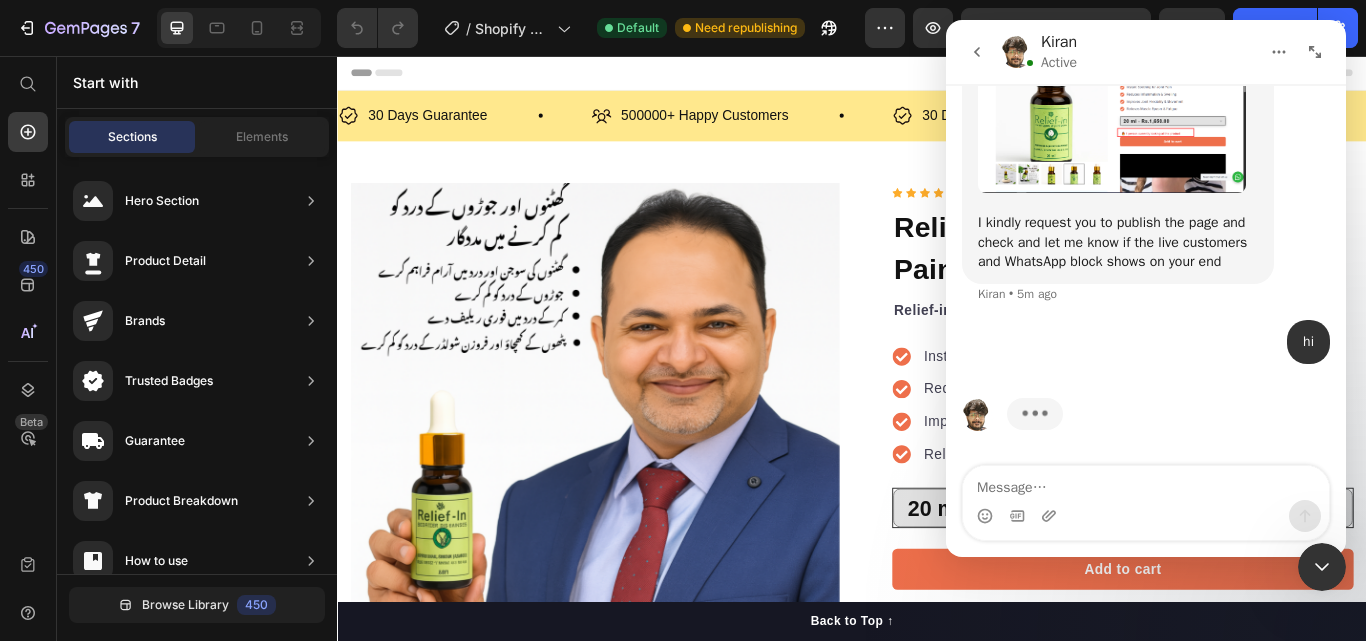 click on "hi Relief    •   Just now" at bounding box center (1146, 354) 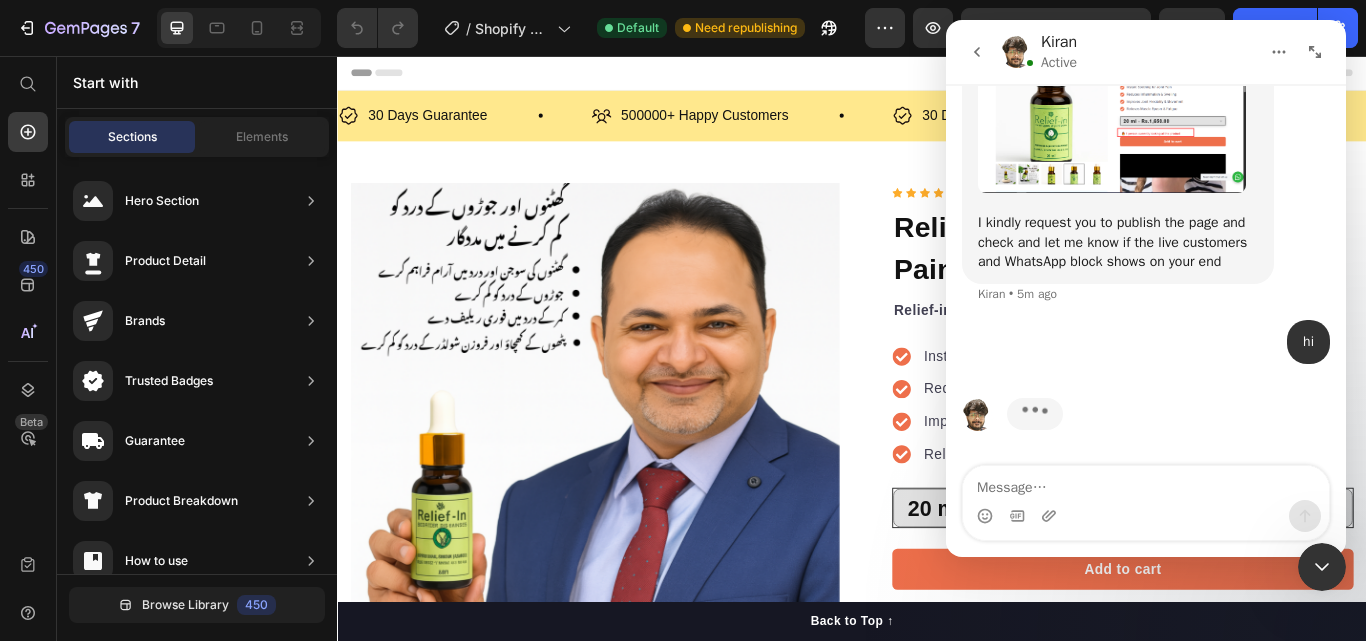 scroll, scrollTop: 12239, scrollLeft: 0, axis: vertical 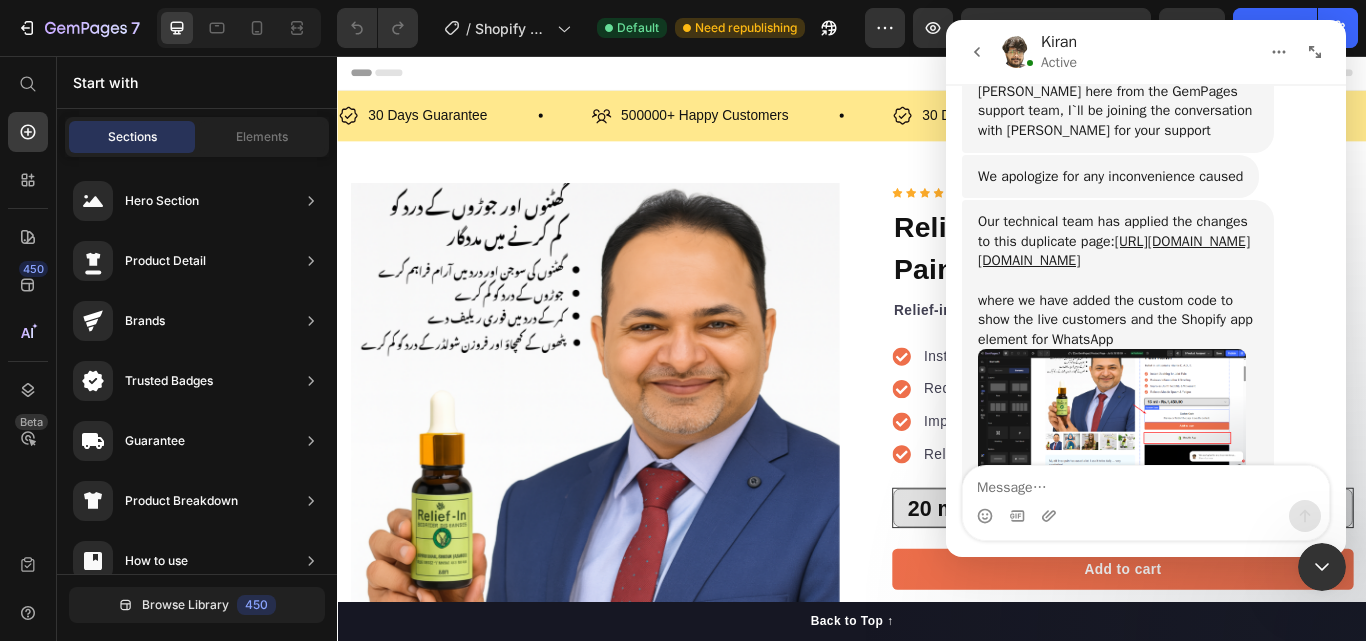 click on "Hi, [PERSON_NAME] here from the GemPages support team, I`ll be joining the conversation with [PERSON_NAME] for your support [PERSON_NAME]    •   10m ago" at bounding box center [1146, 102] 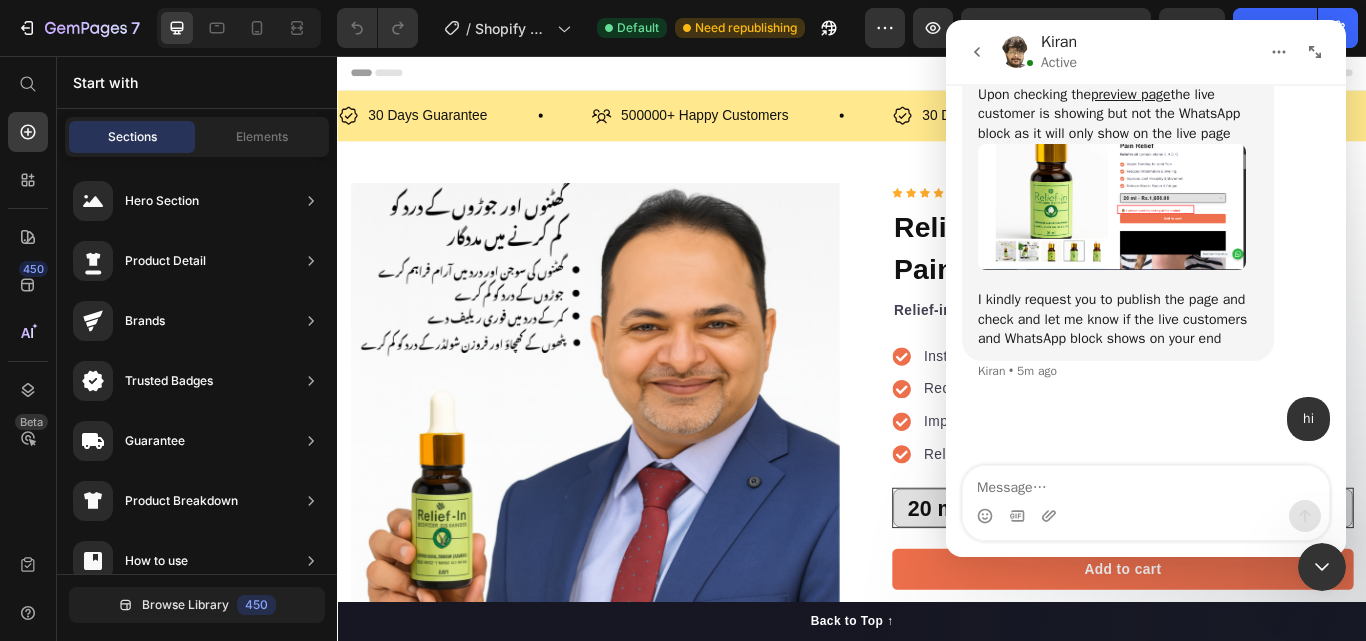 scroll, scrollTop: 12992, scrollLeft: 0, axis: vertical 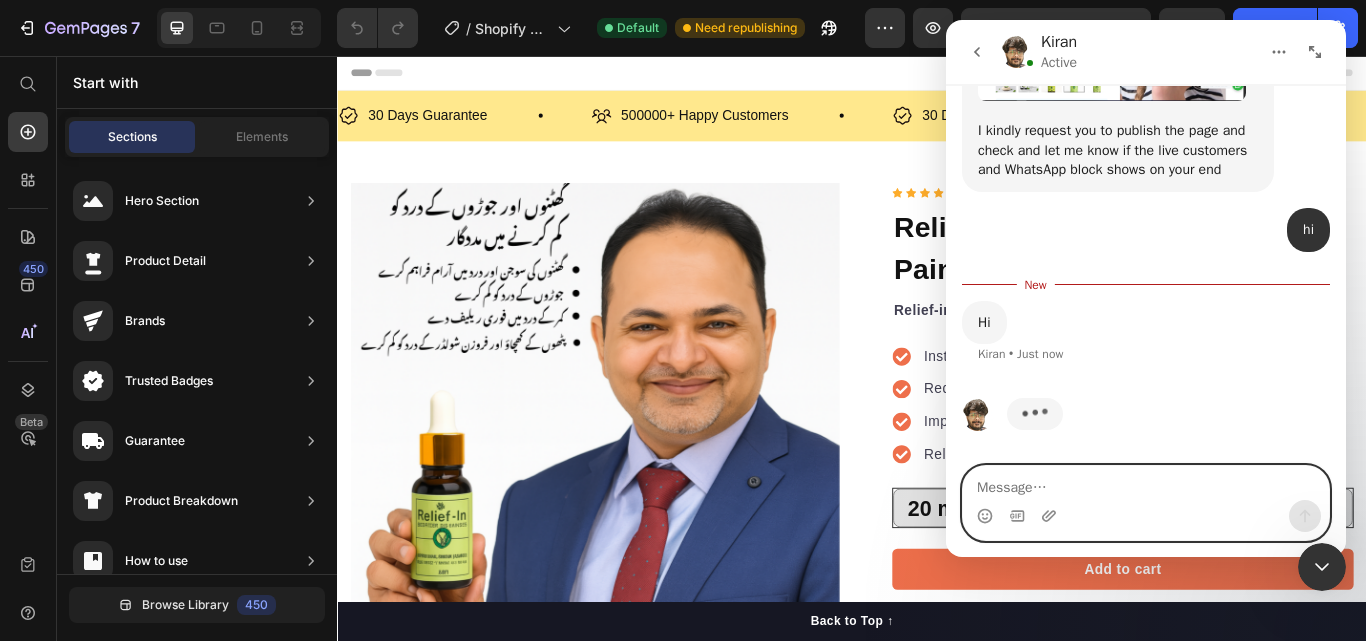 click at bounding box center [1146, 483] 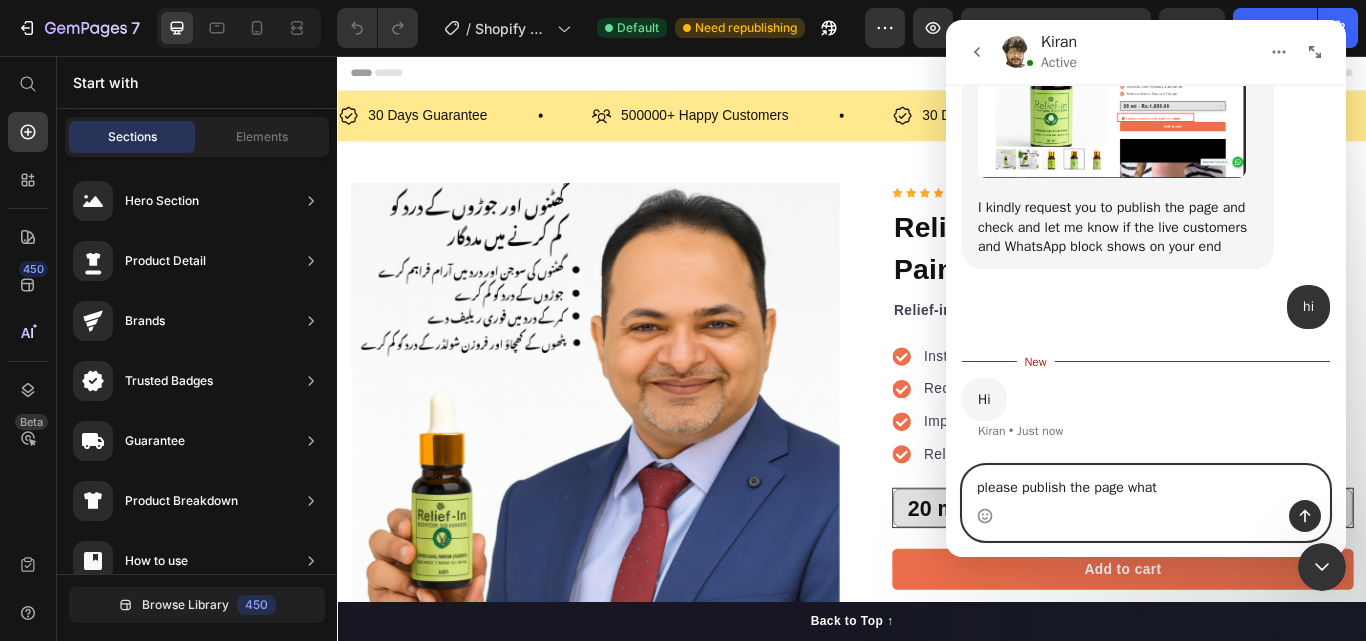 scroll, scrollTop: 13084, scrollLeft: 0, axis: vertical 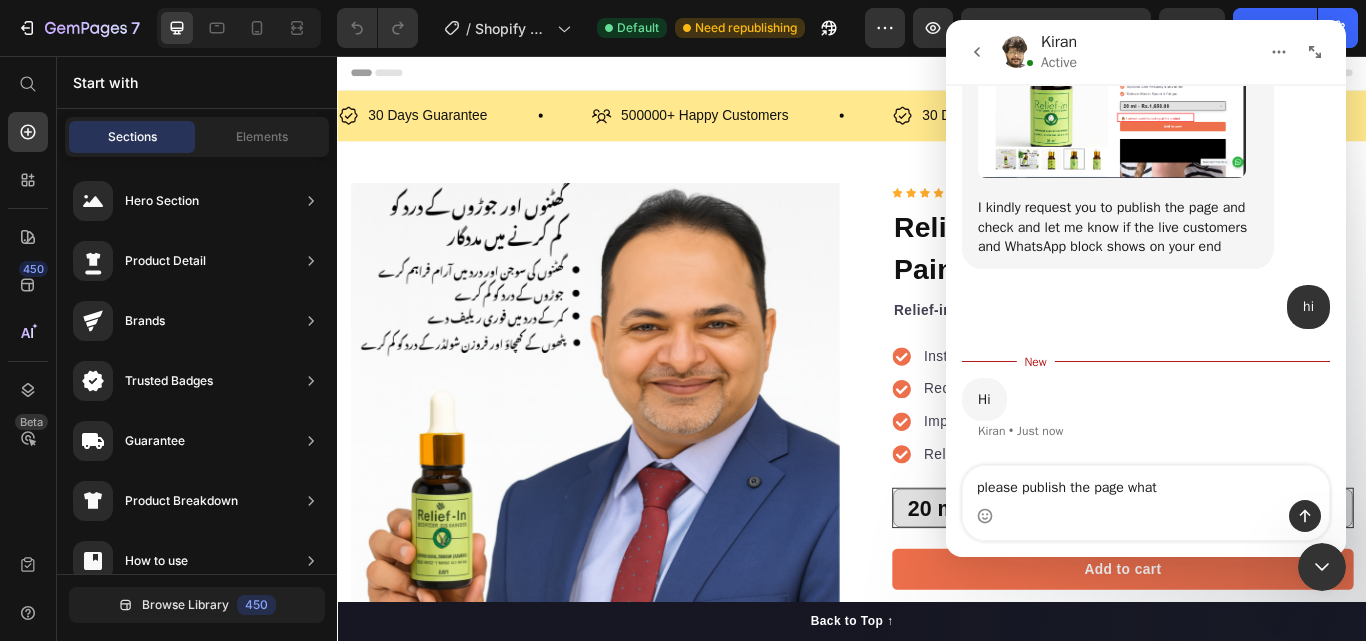 click on "Hi [PERSON_NAME]    •   Just now" at bounding box center (1146, 413) 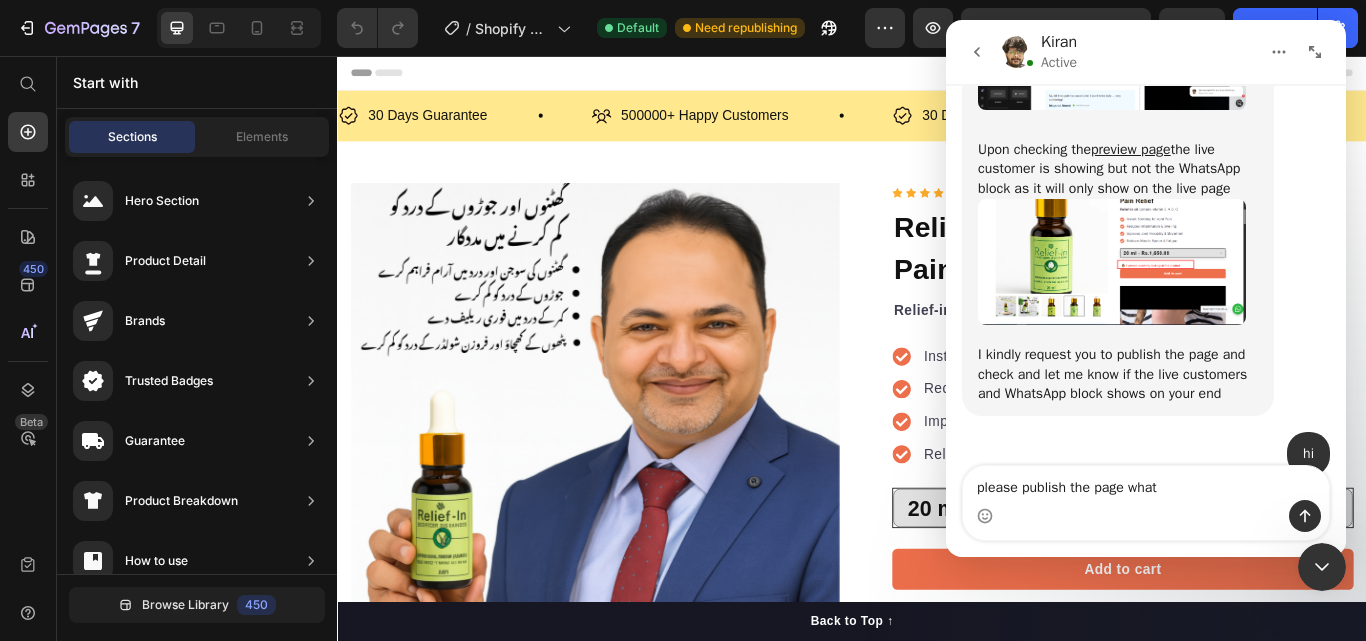 scroll, scrollTop: 12564, scrollLeft: 0, axis: vertical 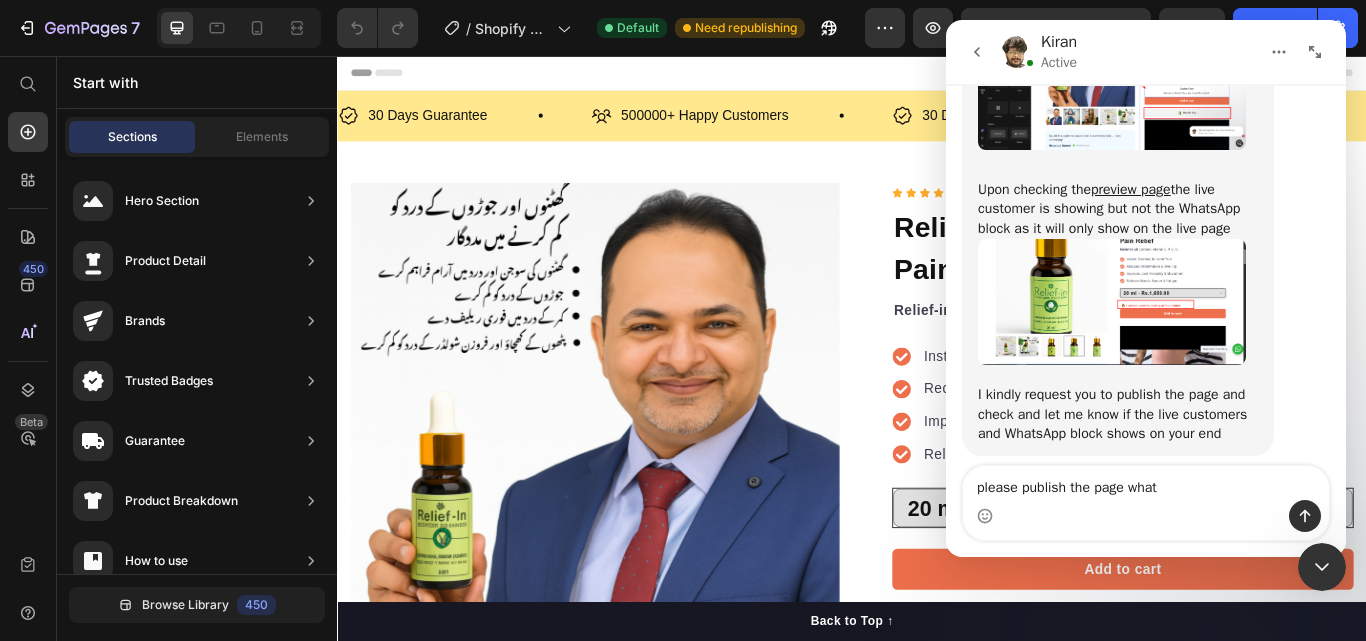 click on "[URL][DOMAIN_NAME][DOMAIN_NAME]" at bounding box center [1114, -74] 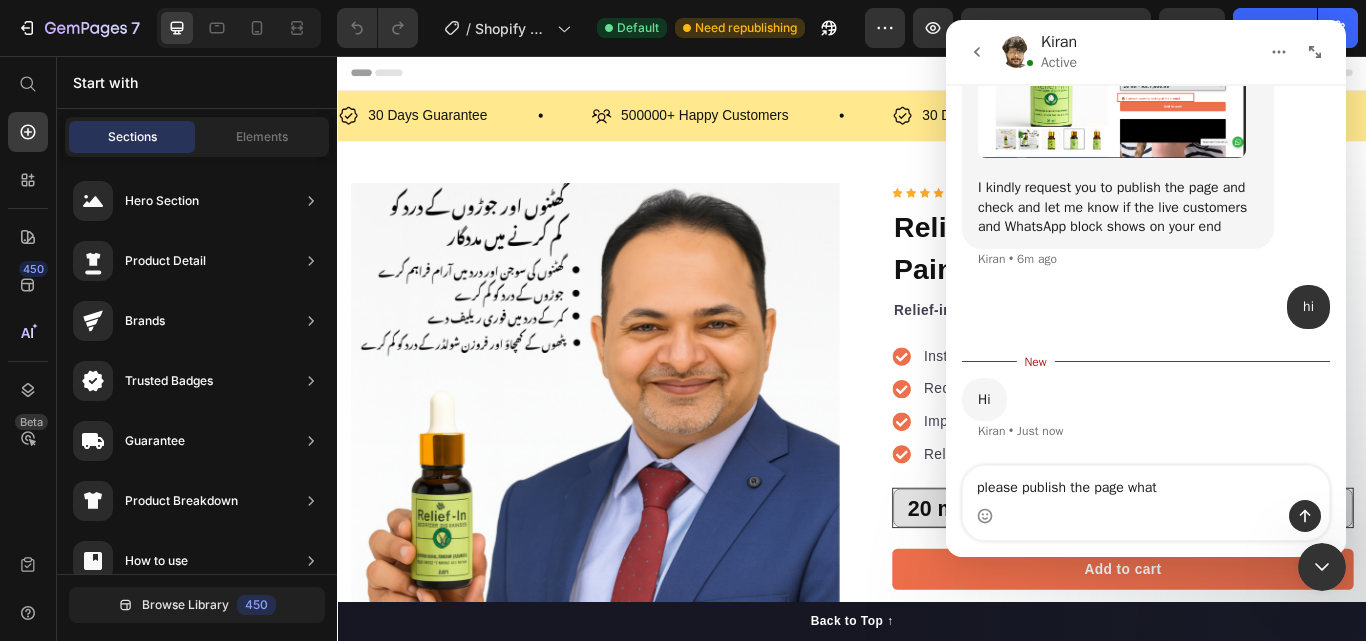 scroll, scrollTop: 13104, scrollLeft: 0, axis: vertical 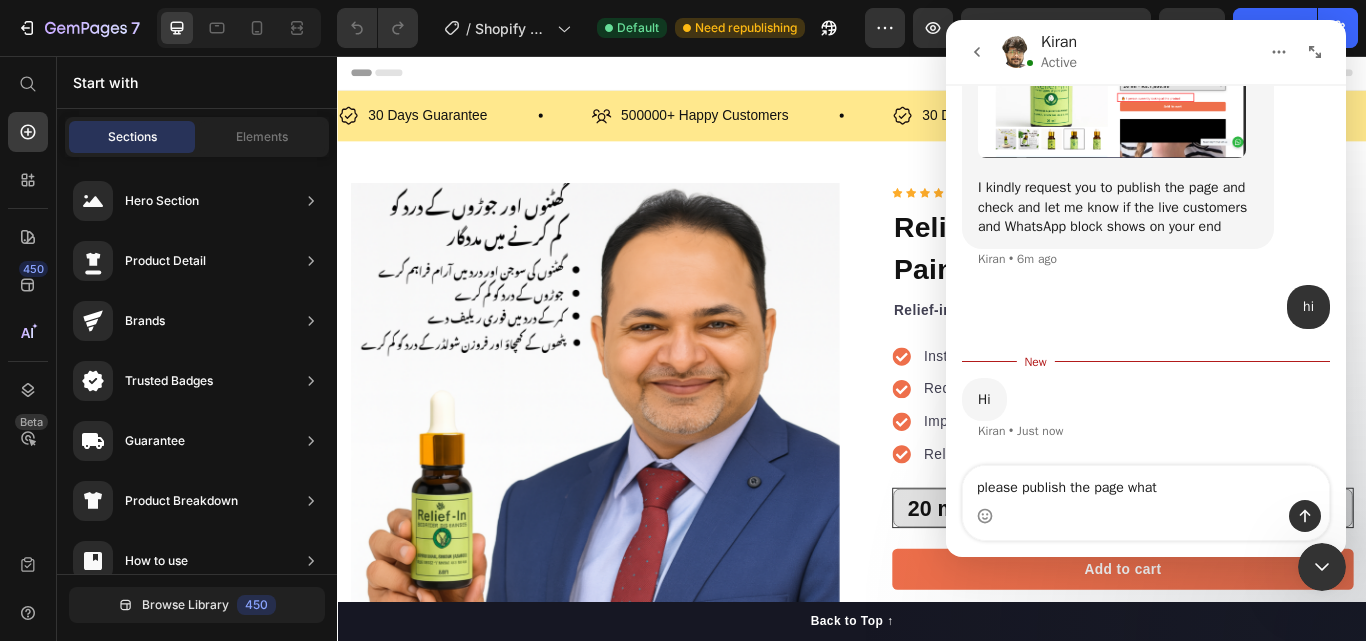 click on "Hi [PERSON_NAME]    •   Just now" at bounding box center [1146, 422] 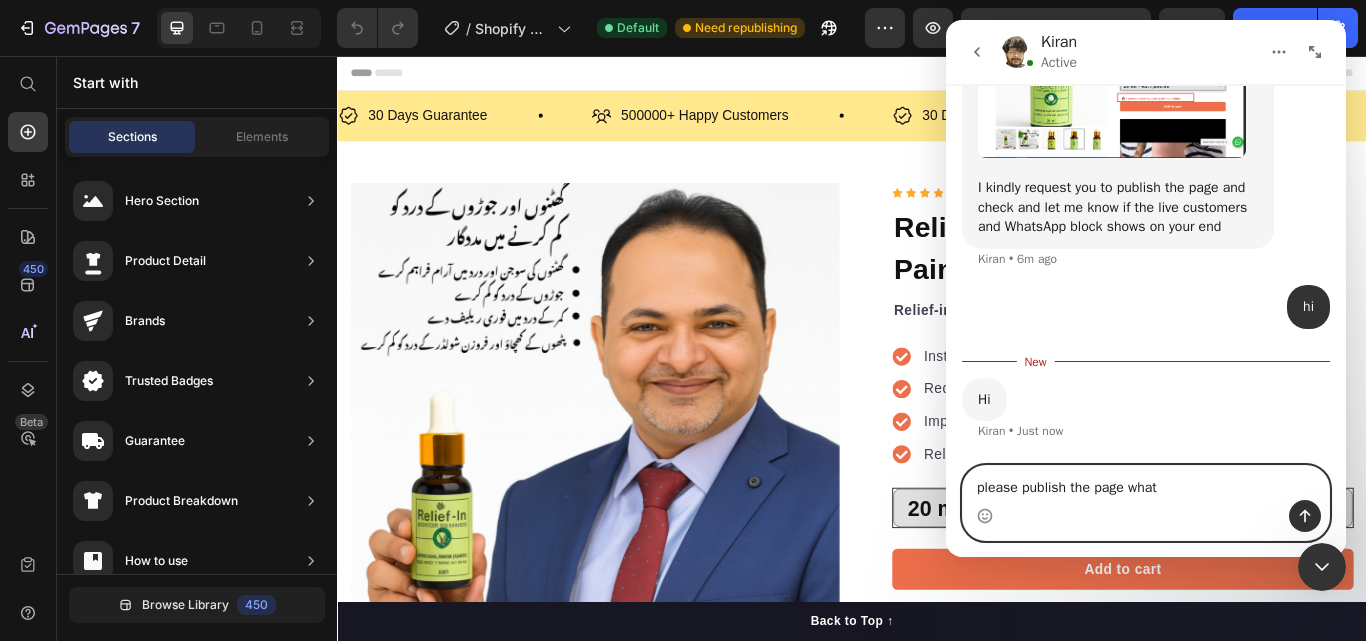 click on "please publish the page what" at bounding box center [1146, 483] 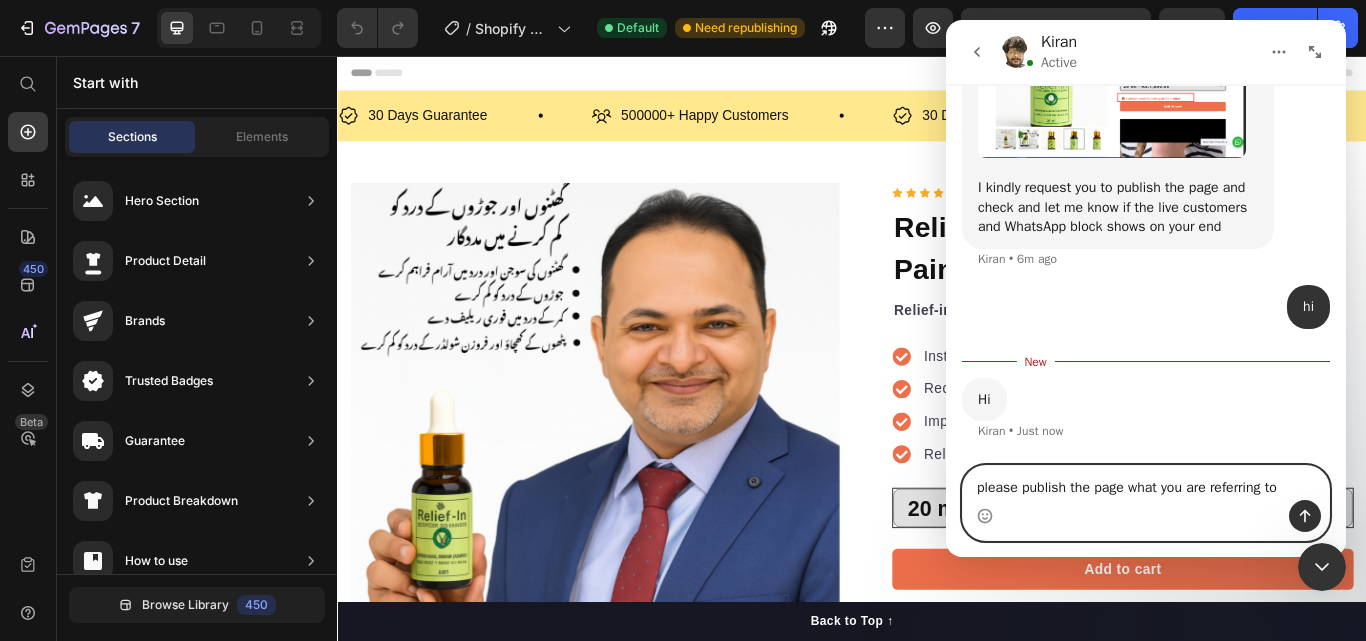 type on "please publish the page what you are referring to" 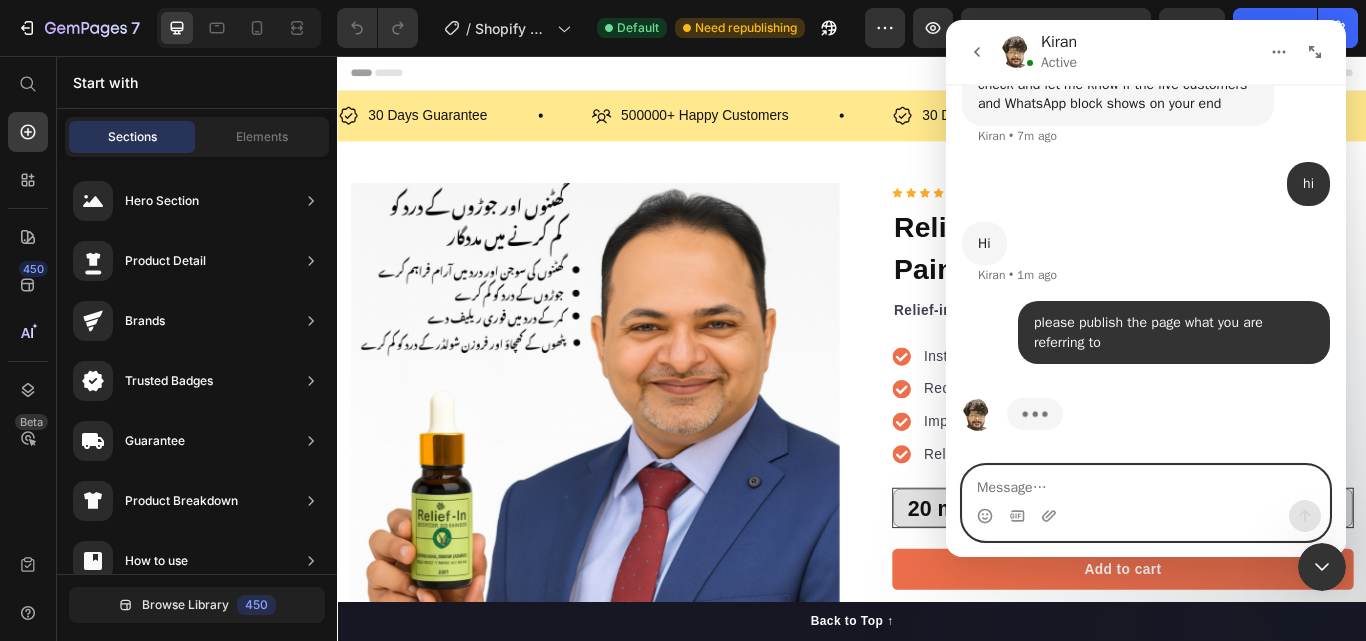 scroll, scrollTop: 13227, scrollLeft: 0, axis: vertical 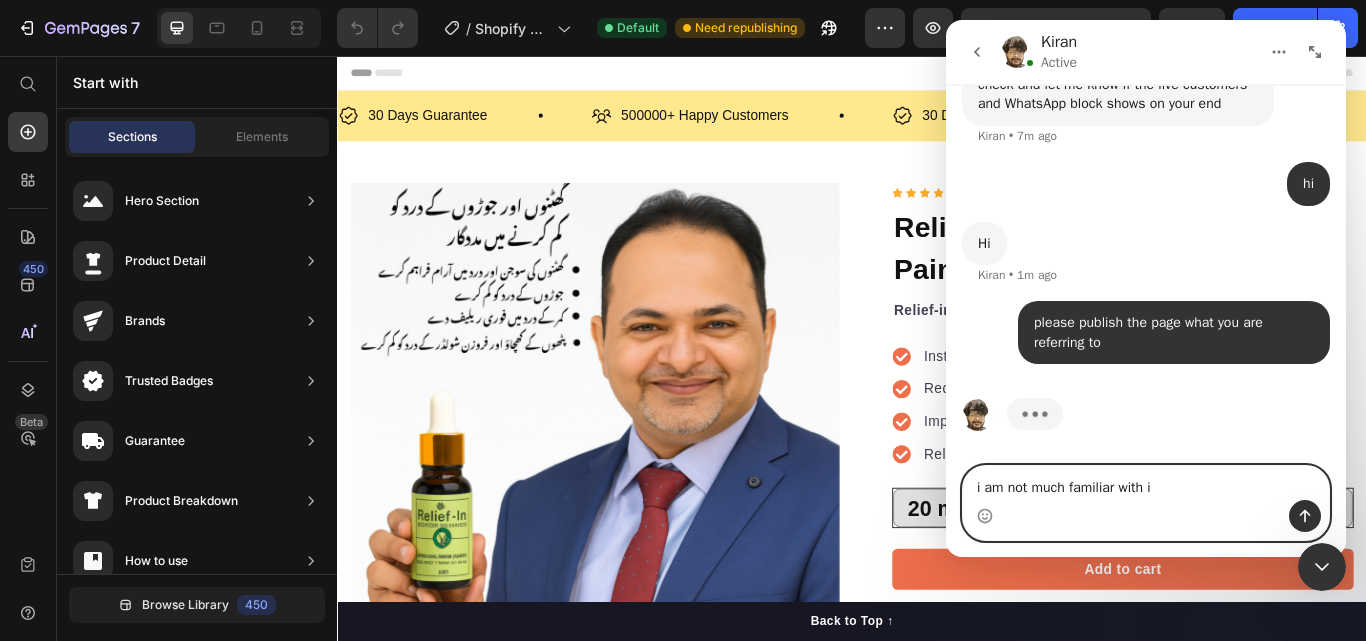 type on "i am not much familiar with it" 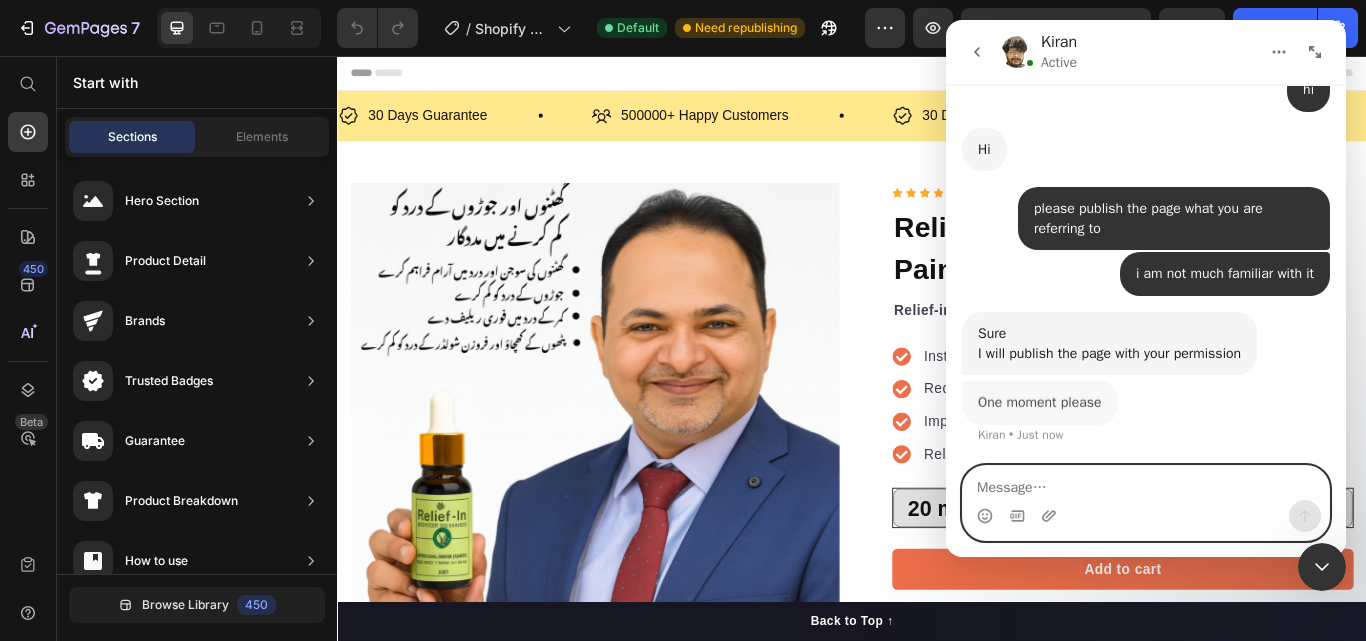 scroll, scrollTop: 13321, scrollLeft: 0, axis: vertical 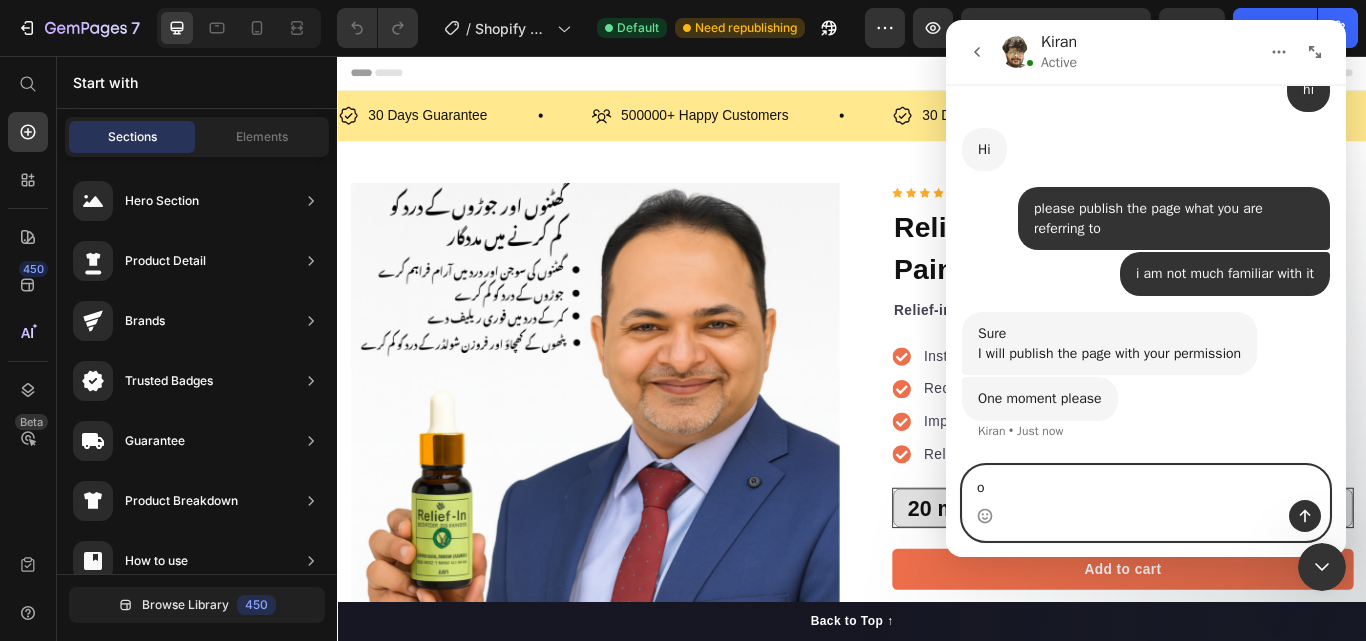 type on "ok" 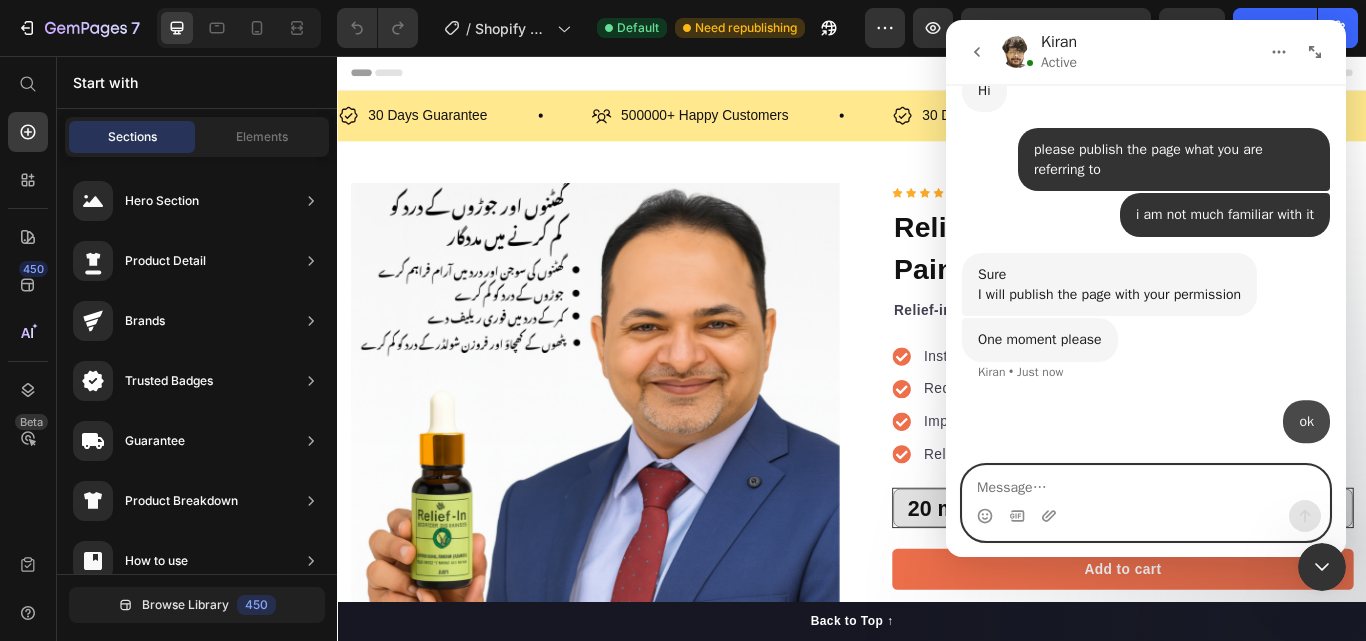scroll, scrollTop: 13380, scrollLeft: 0, axis: vertical 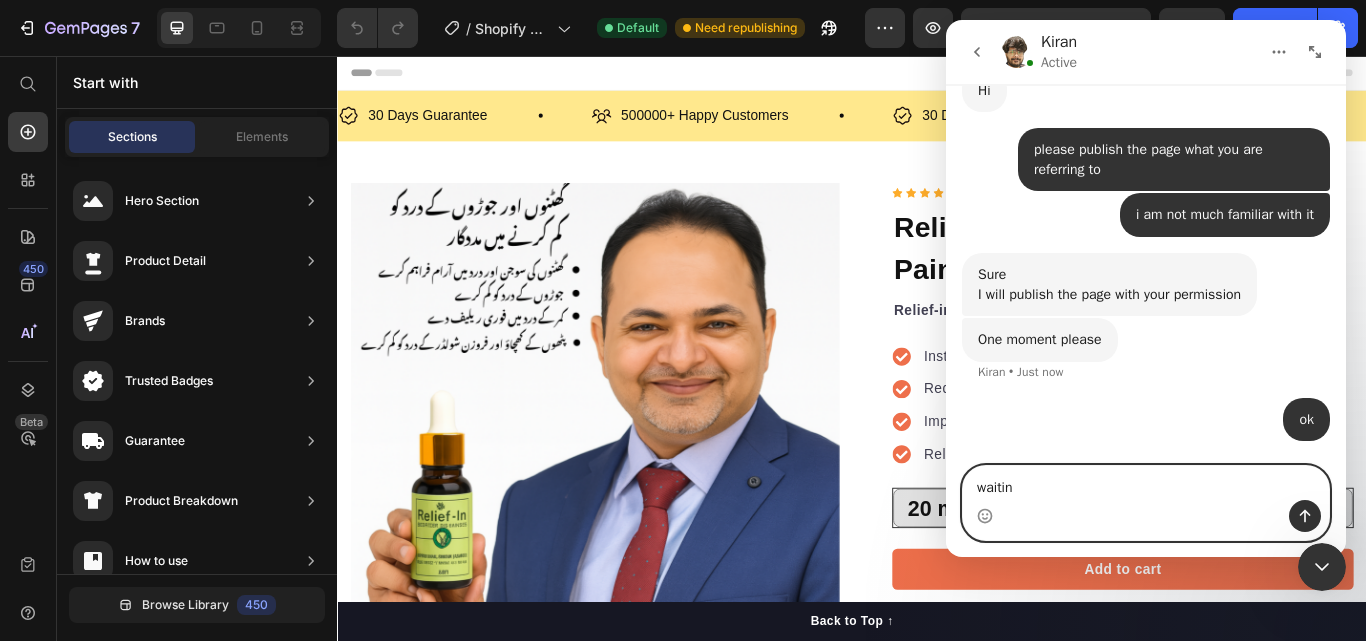 type on "waiting" 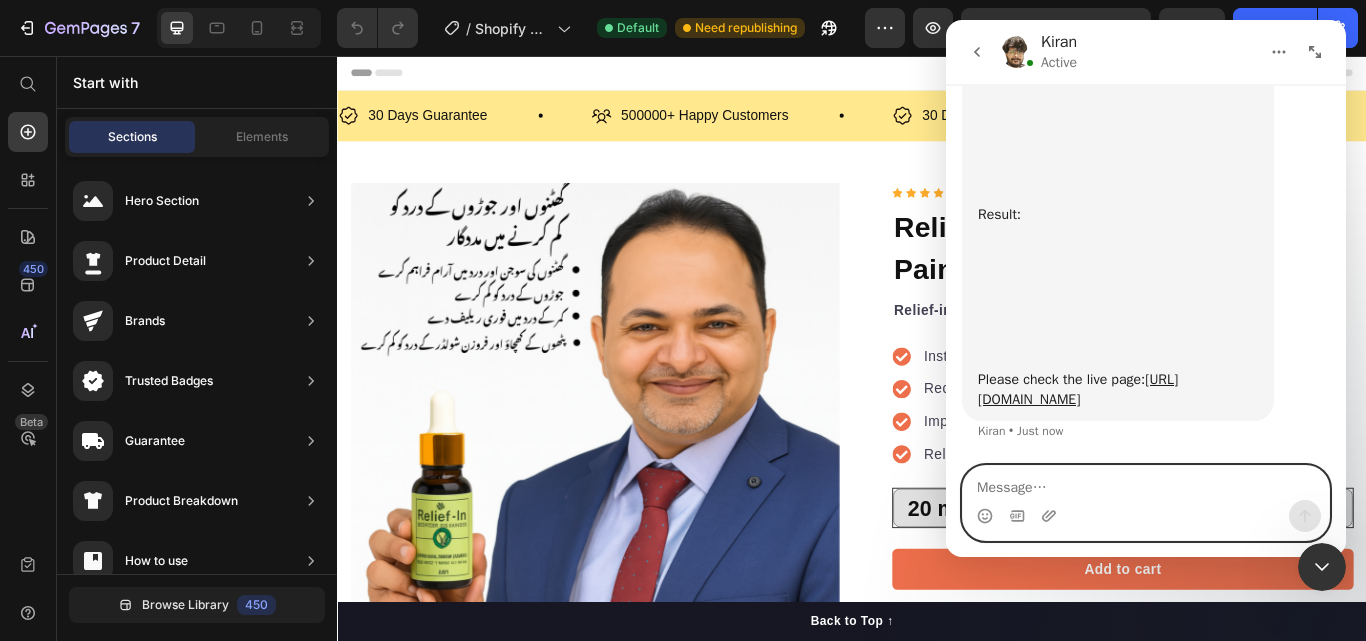 scroll, scrollTop: 13876, scrollLeft: 0, axis: vertical 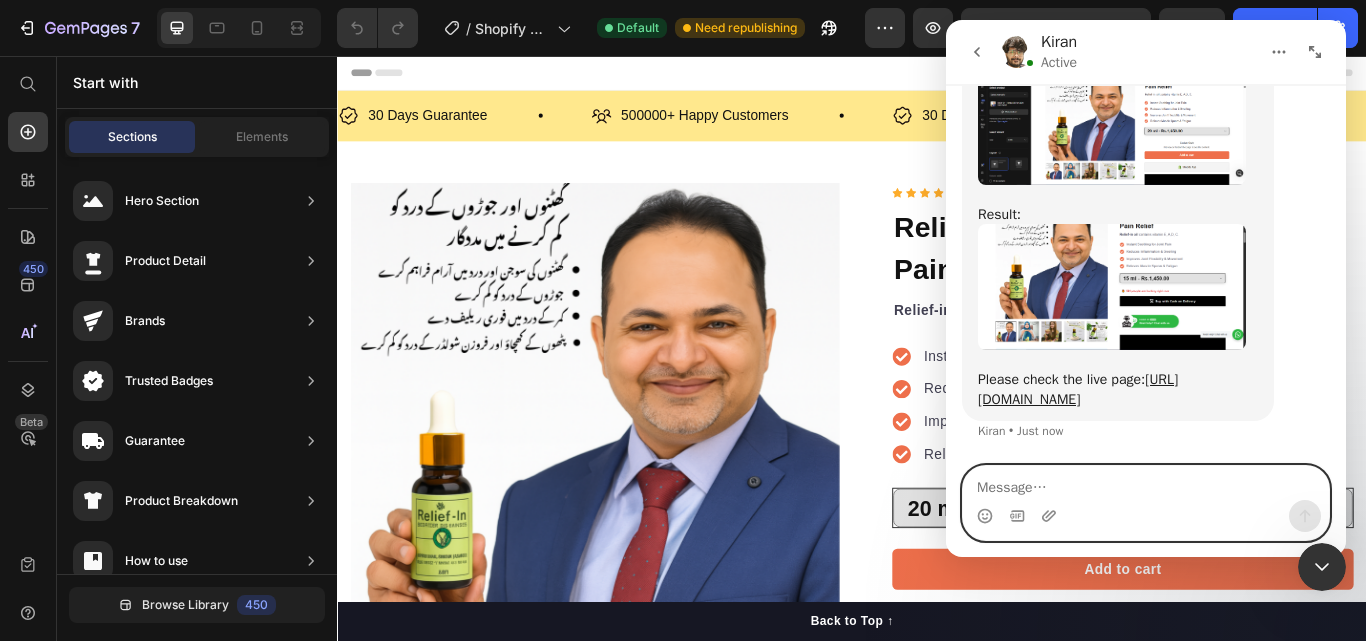 click at bounding box center (1146, 483) 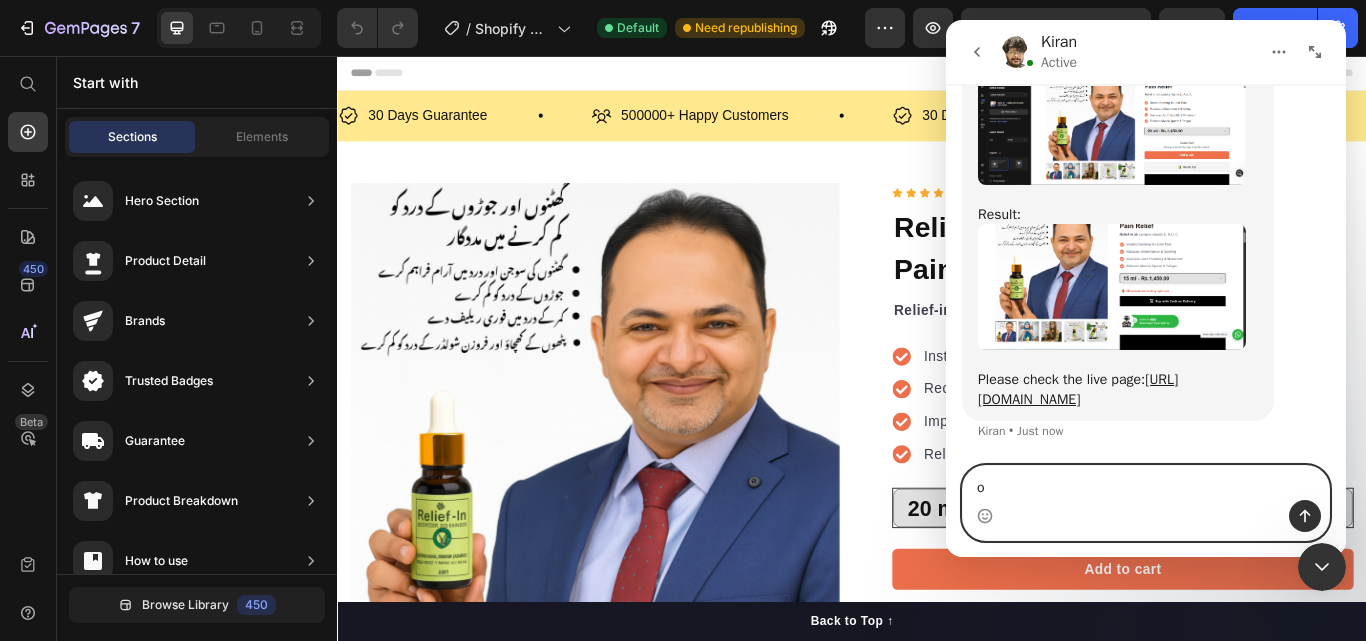 type on "ok" 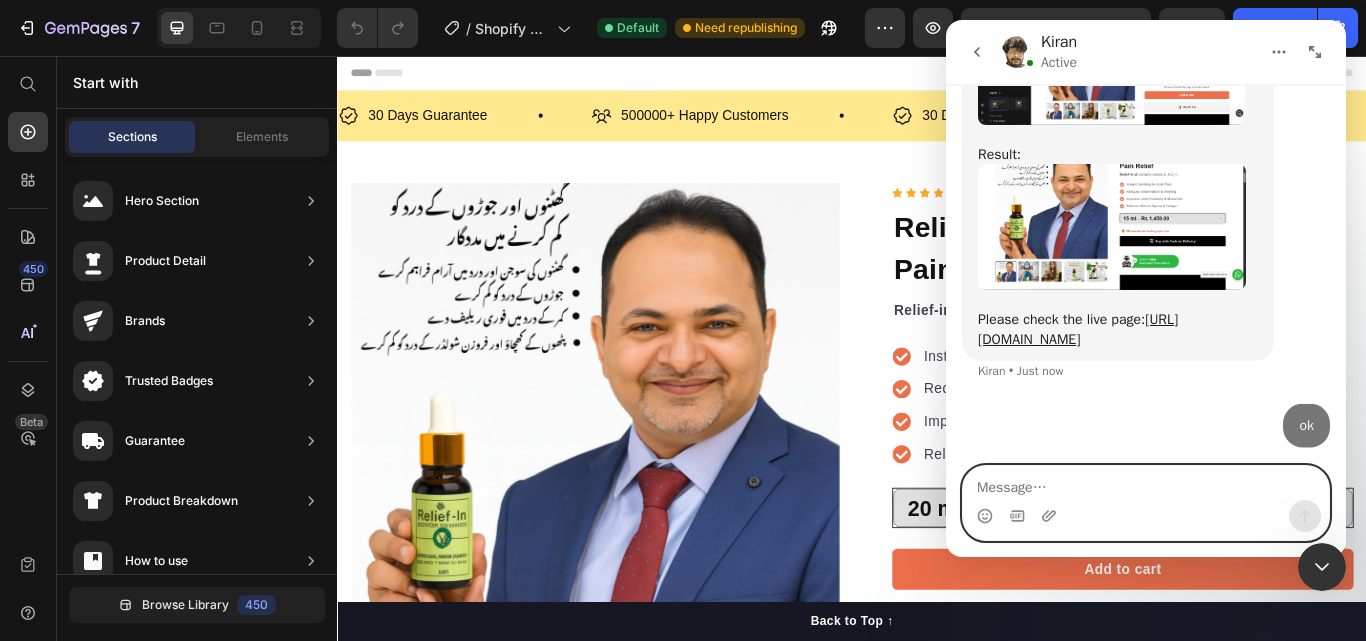 scroll, scrollTop: 13935, scrollLeft: 0, axis: vertical 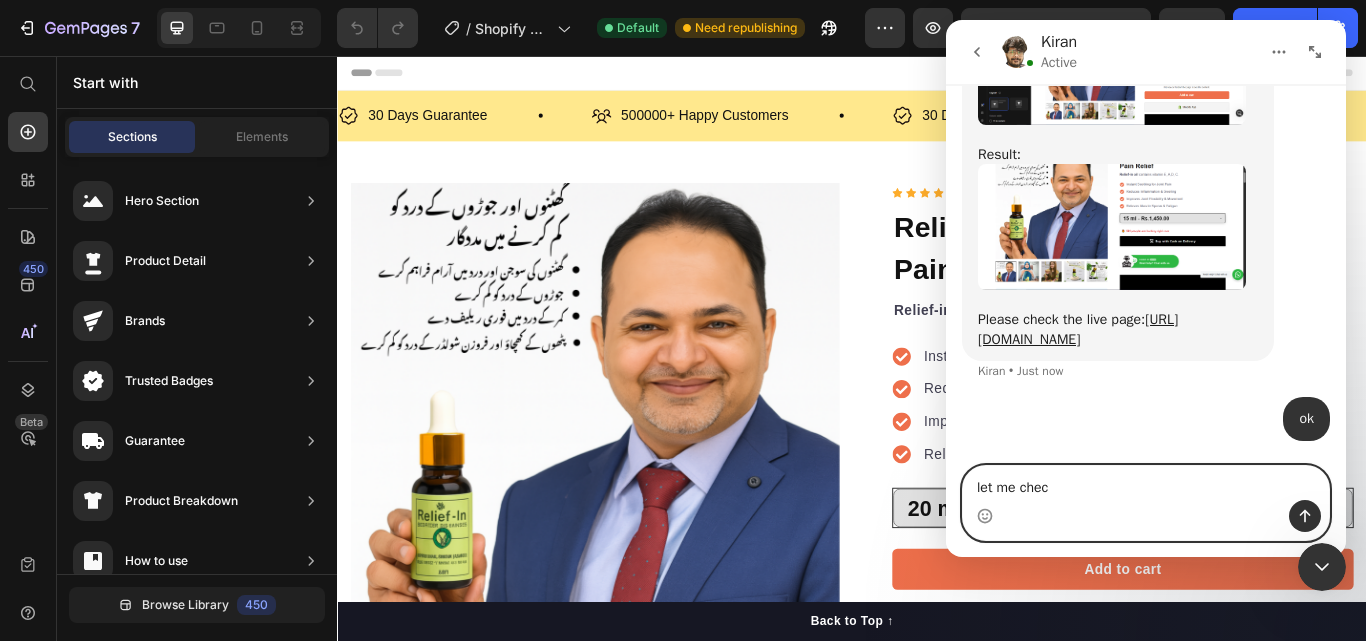type on "let me check" 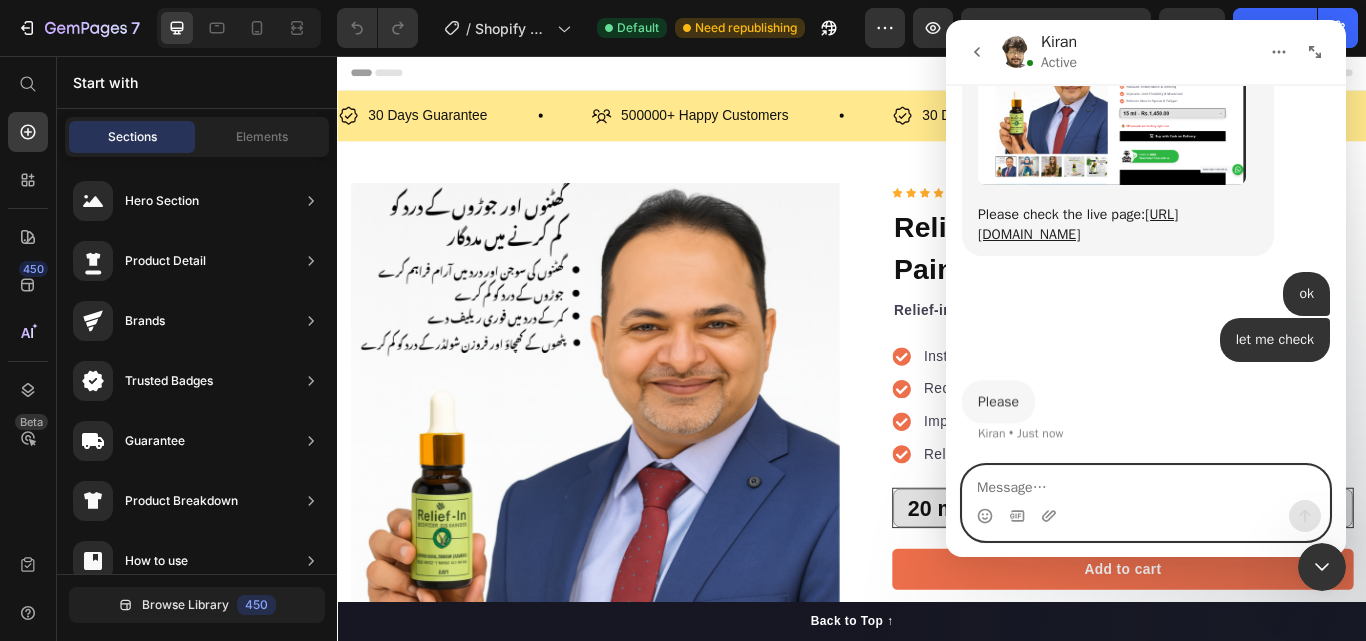 scroll, scrollTop: 14041, scrollLeft: 0, axis: vertical 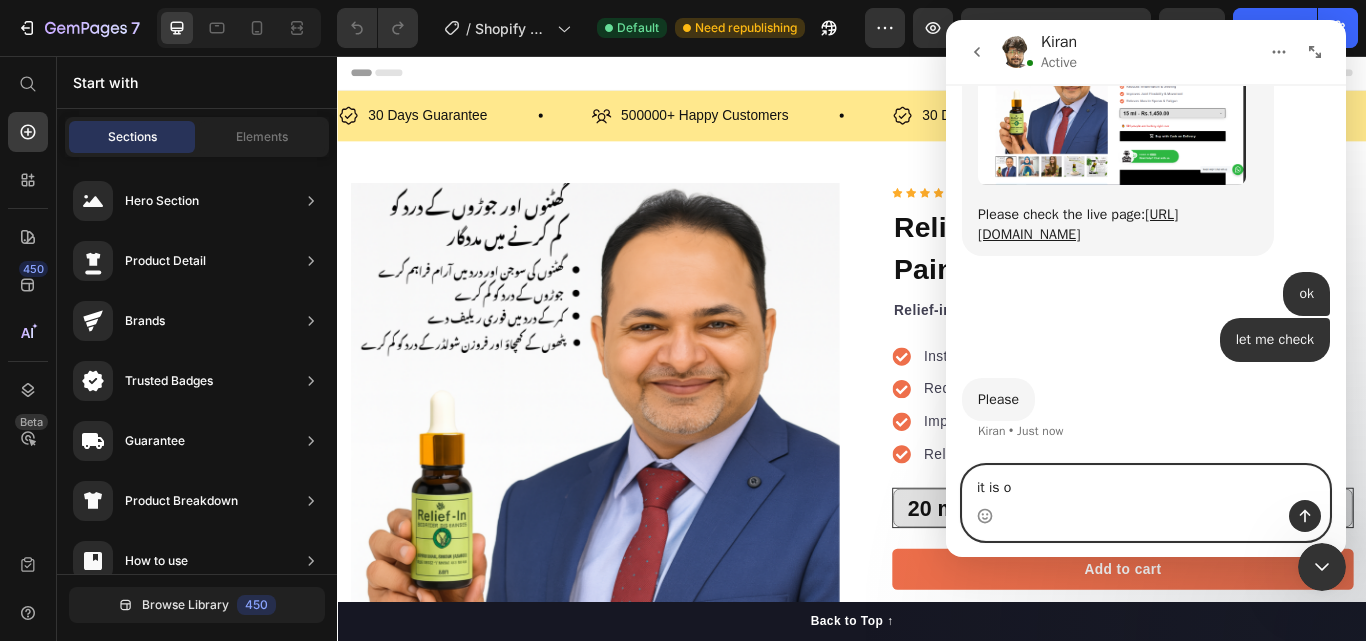type on "it is ok" 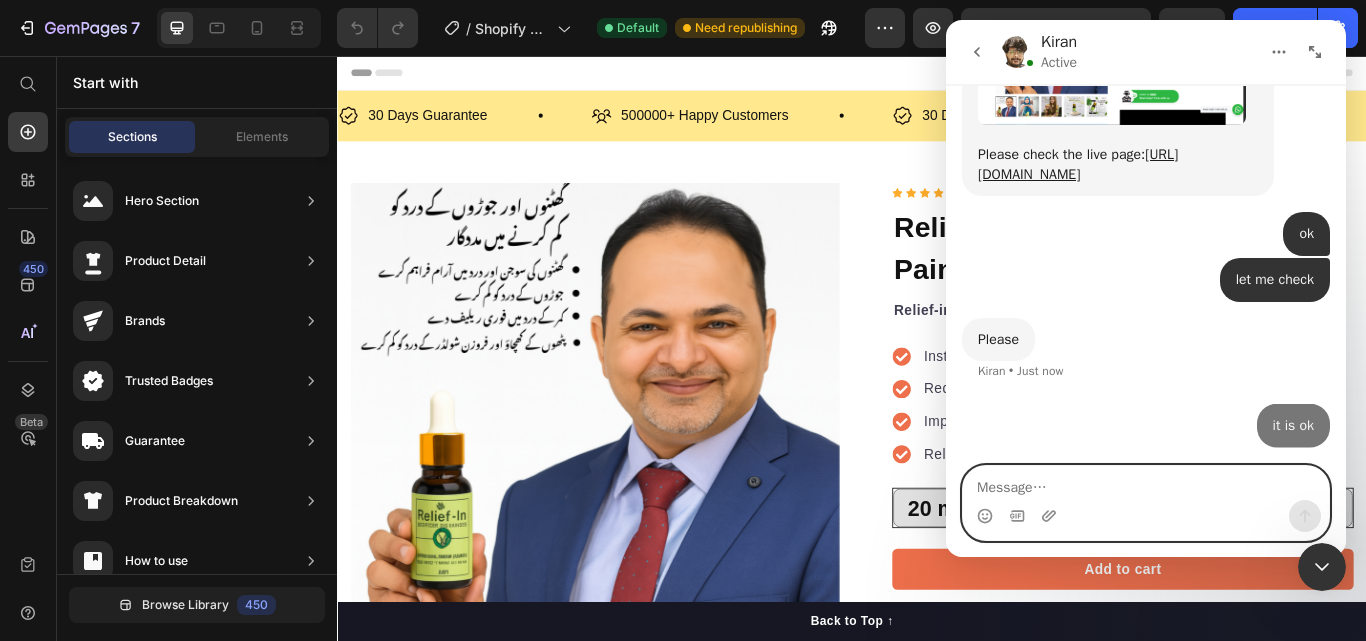 scroll, scrollTop: 14100, scrollLeft: 0, axis: vertical 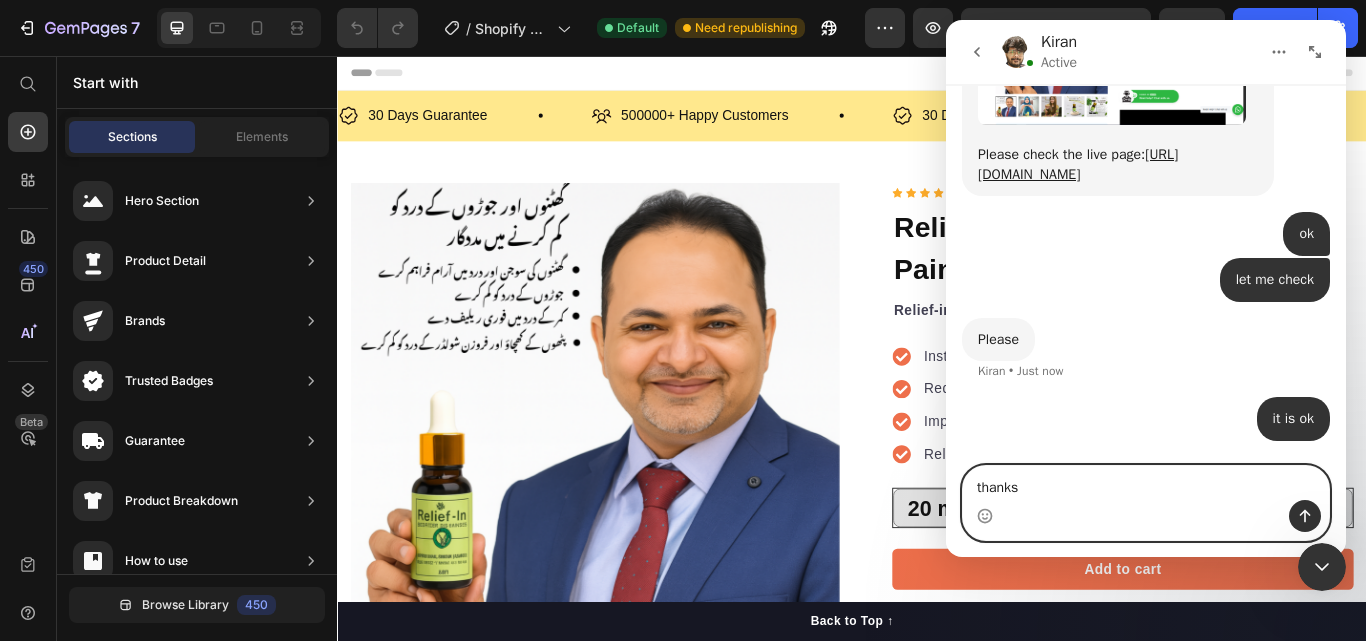 type on "thanks" 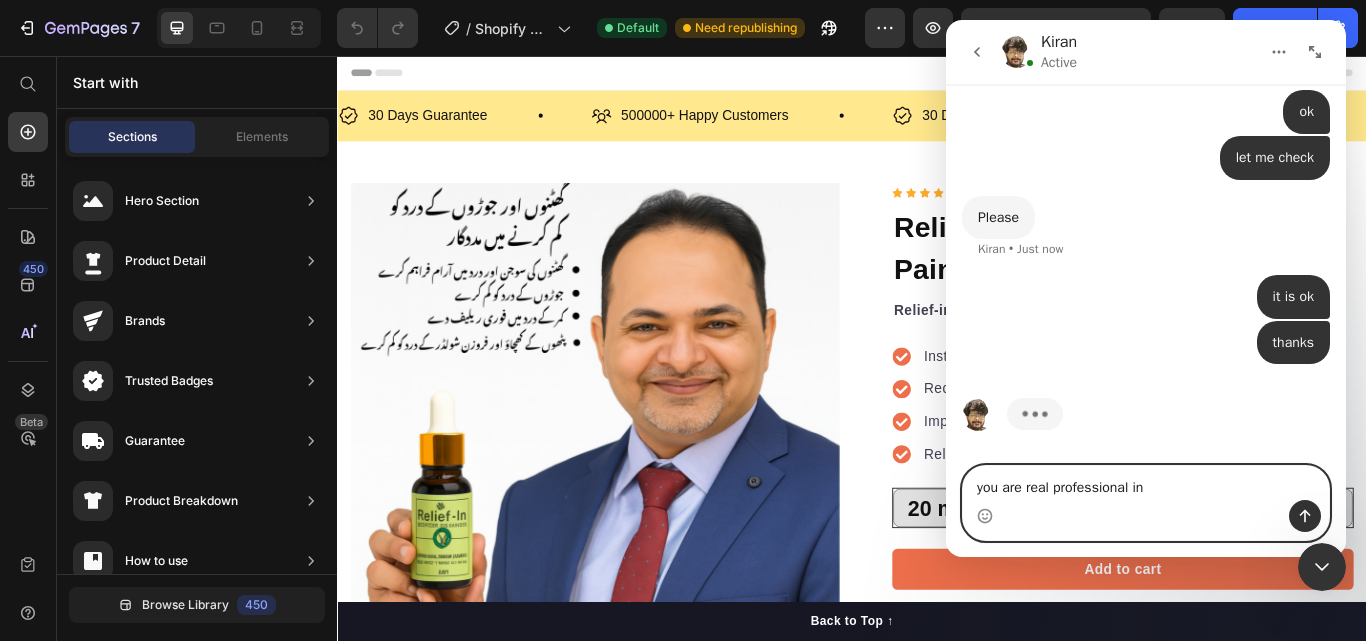 scroll, scrollTop: 14223, scrollLeft: 0, axis: vertical 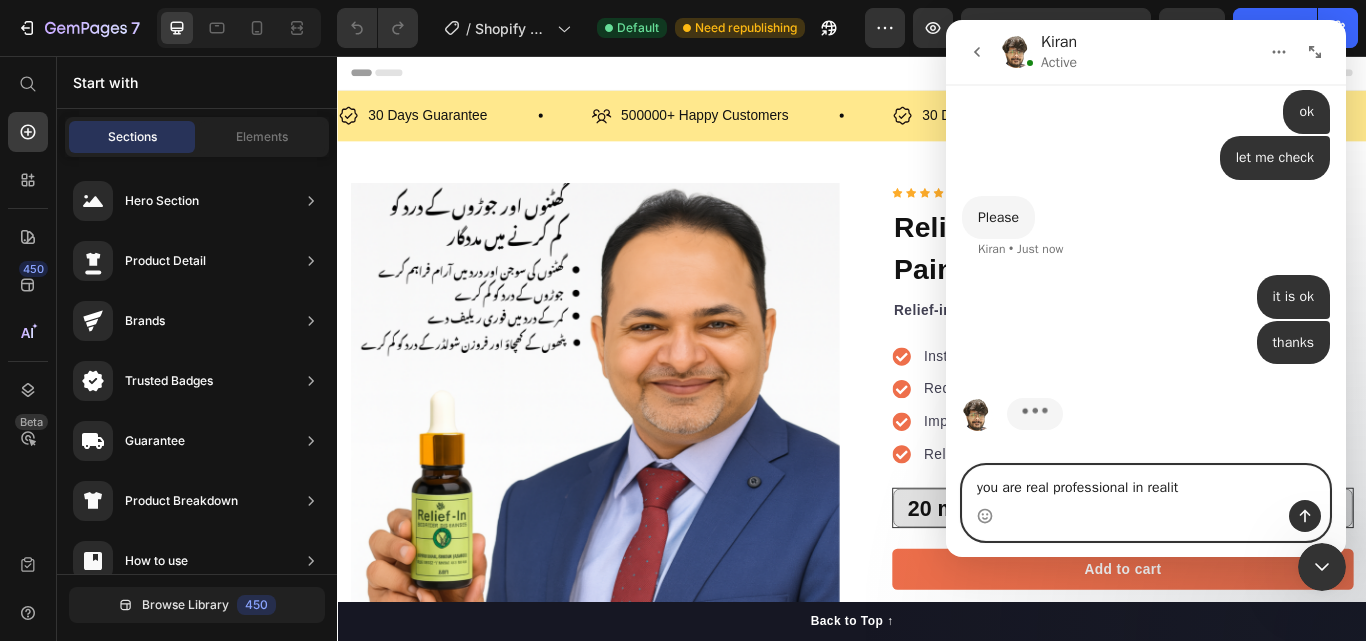 type on "you are real professional in reality" 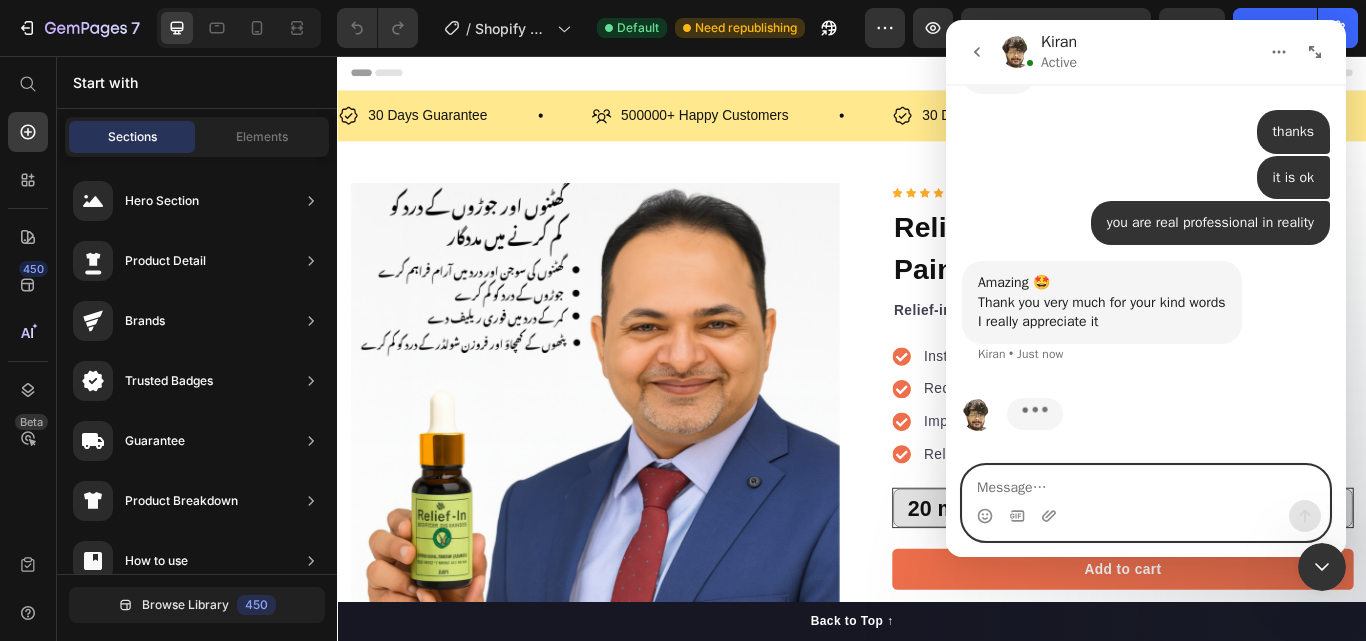 scroll, scrollTop: 14367, scrollLeft: 0, axis: vertical 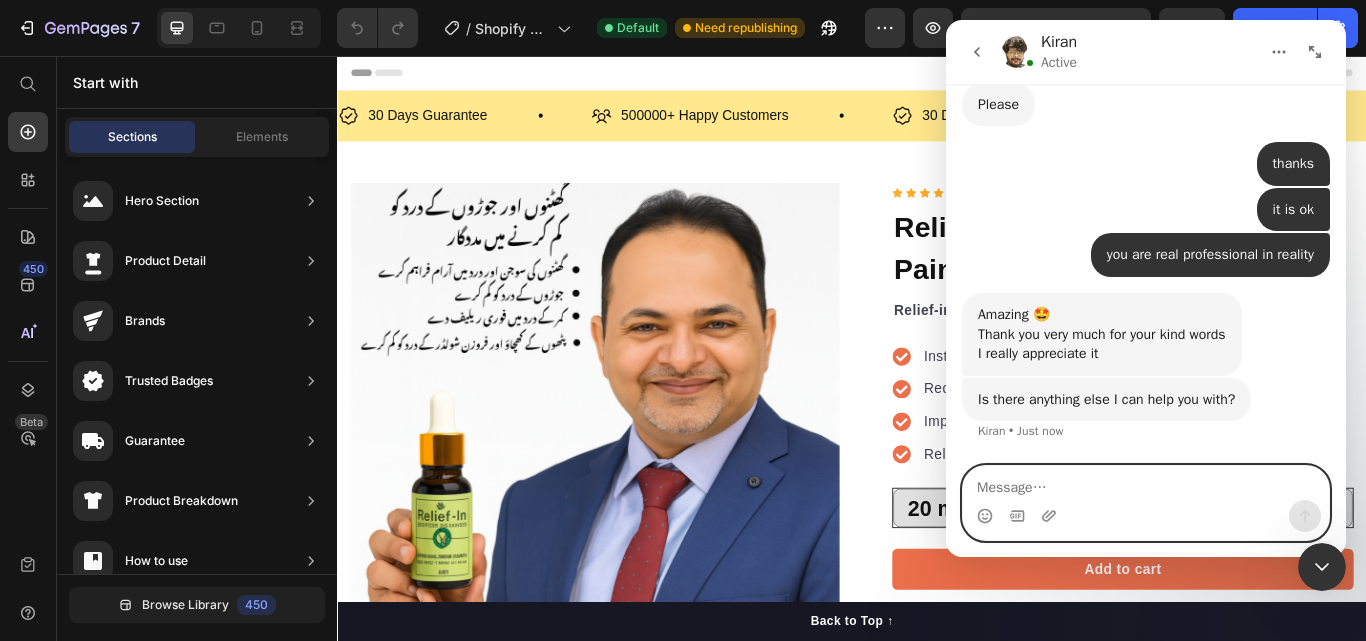 click at bounding box center (1146, 483) 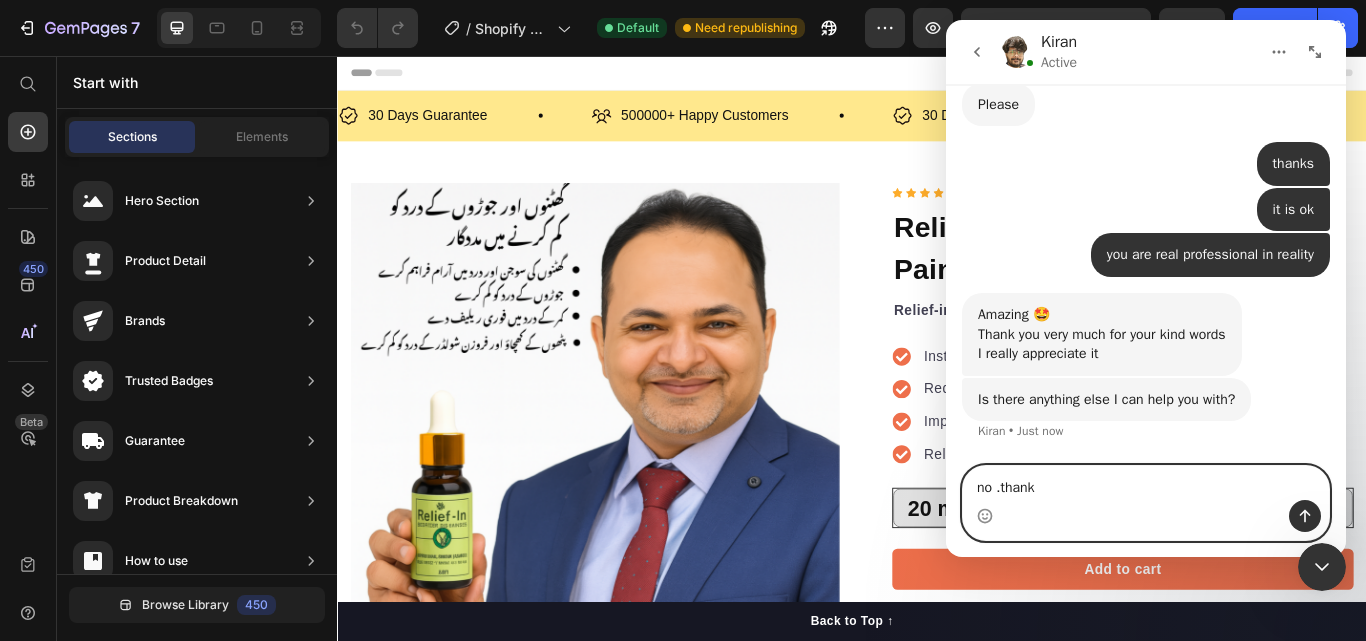 type on "no .thanks" 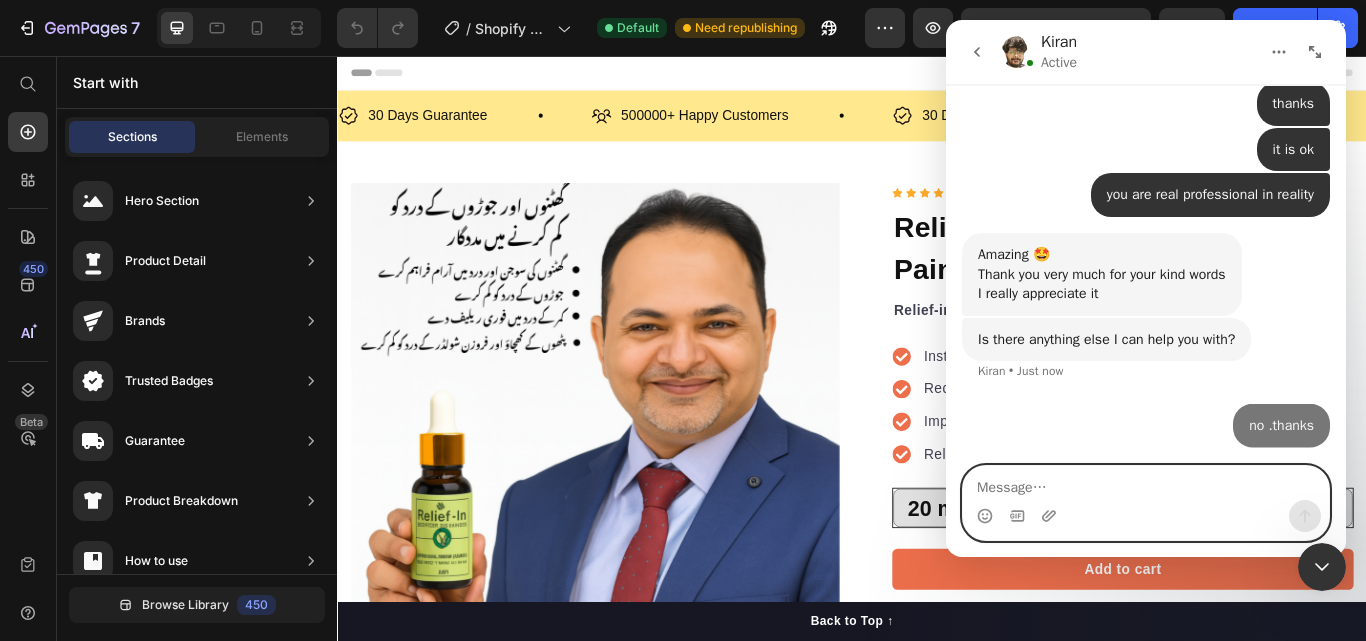 scroll, scrollTop: 14395, scrollLeft: 0, axis: vertical 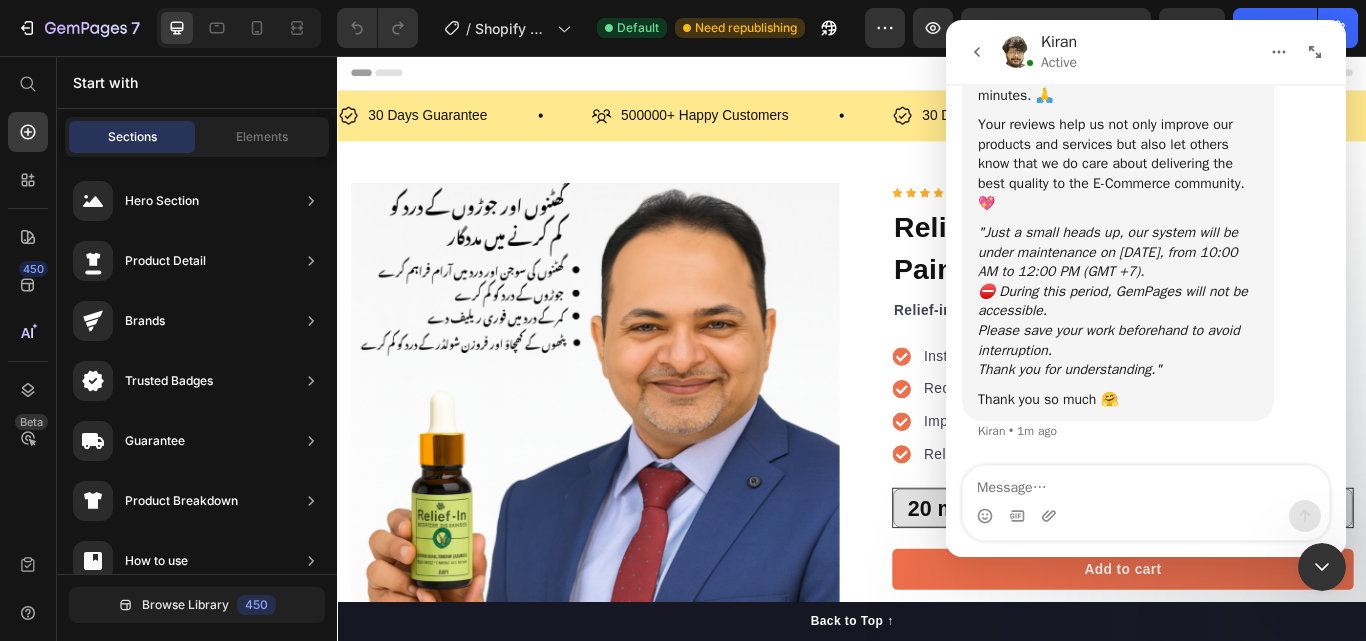 click on "You are most welcome!   By the way, since you are here, may I ask you for a quick favor? 🥰   Would you mind leaving your feedback about GemPages on Shopify app store:  [URL][DOMAIN_NAME] ? It may take less than a few minutes. 🙏   Your reviews help us not only improve our products and services but also let others know that we do care about delivering the best quality to the E-Commerce community. 💖   "Just a small heads up, our system will be under maintenance on [DATE], from 10:00 AM to 12:00 PM (GMT +7). ⛔ During this period, GemPages will not be accessible. Please save your work beforehand to avoid interruption. Thank you for understanding."   Thank you so much 🤗 [PERSON_NAME]    •   1m ago" at bounding box center [1146, 200] 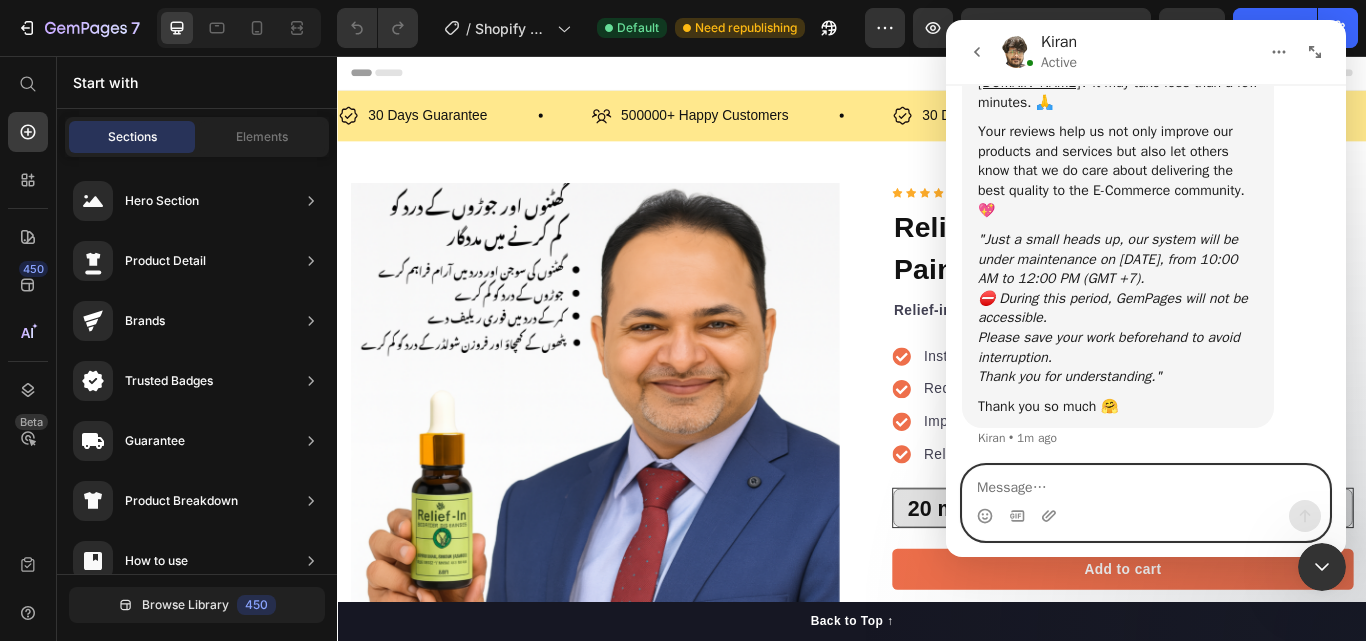 click at bounding box center [1146, 483] 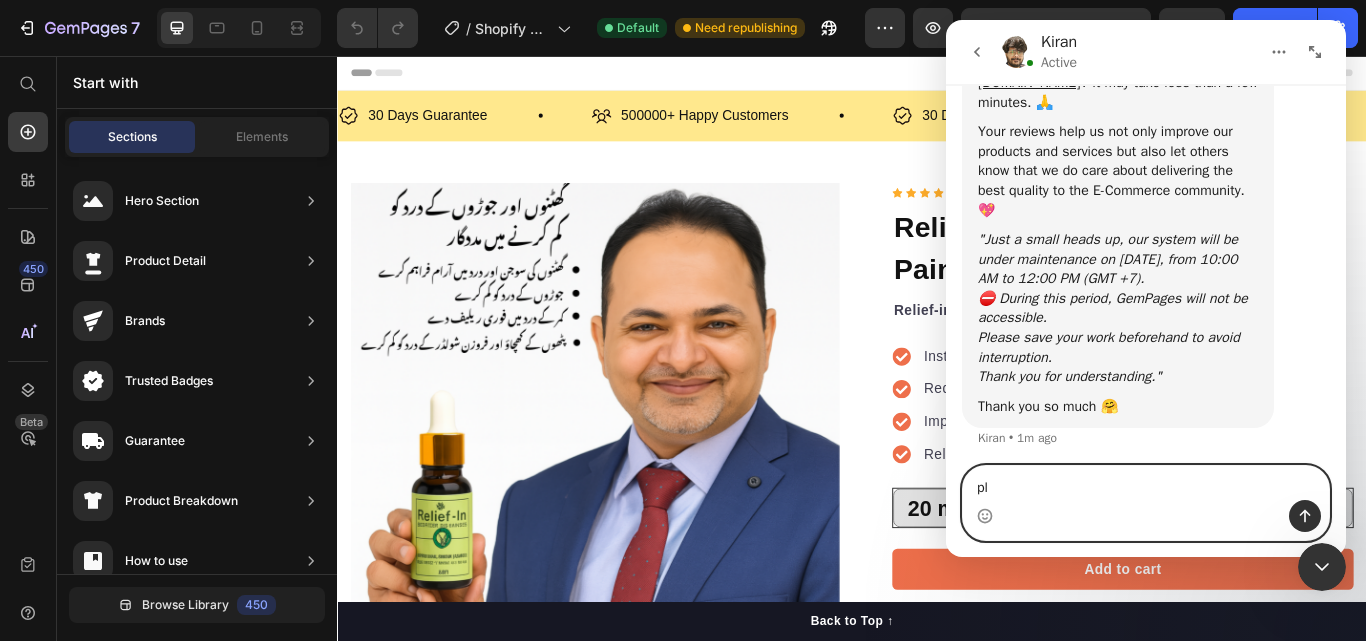 type on "p" 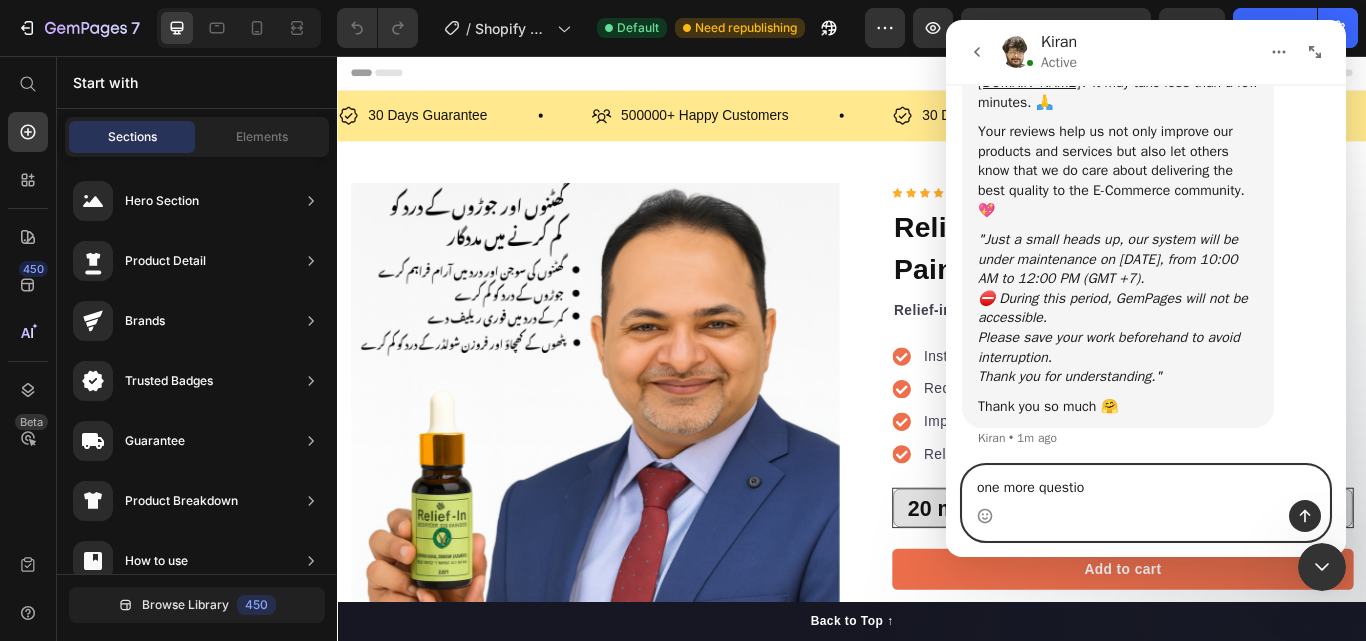 type on "one more question" 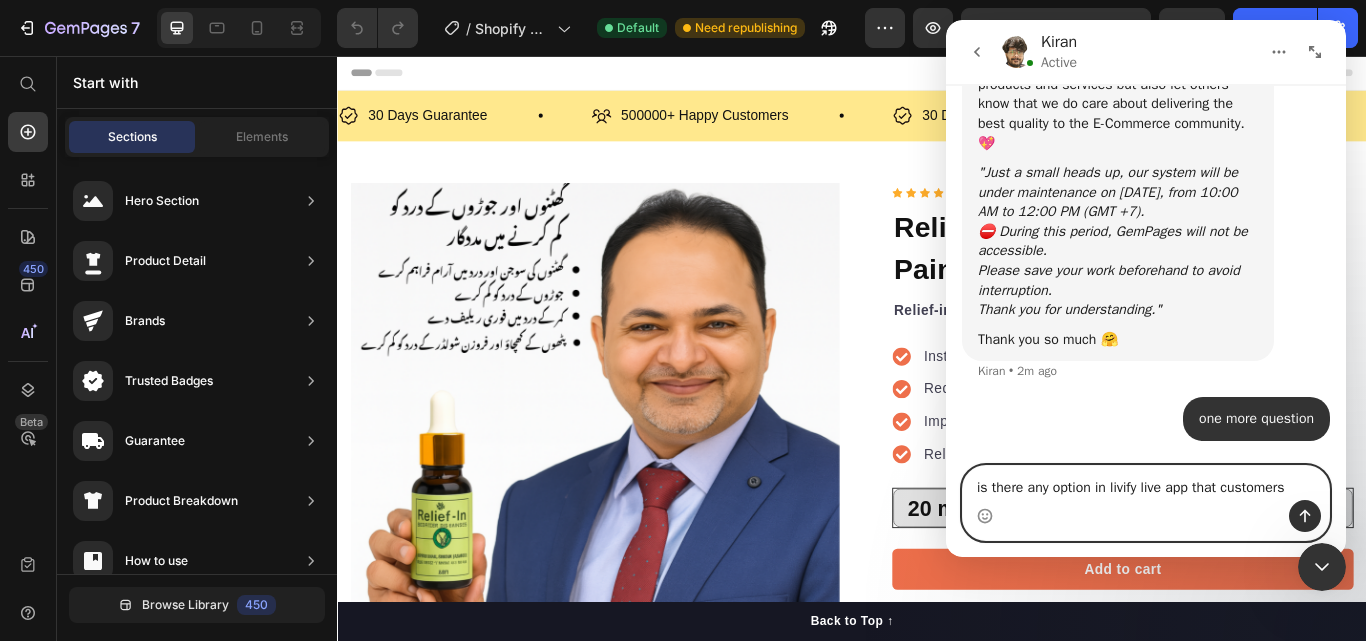 scroll, scrollTop: 15029, scrollLeft: 0, axis: vertical 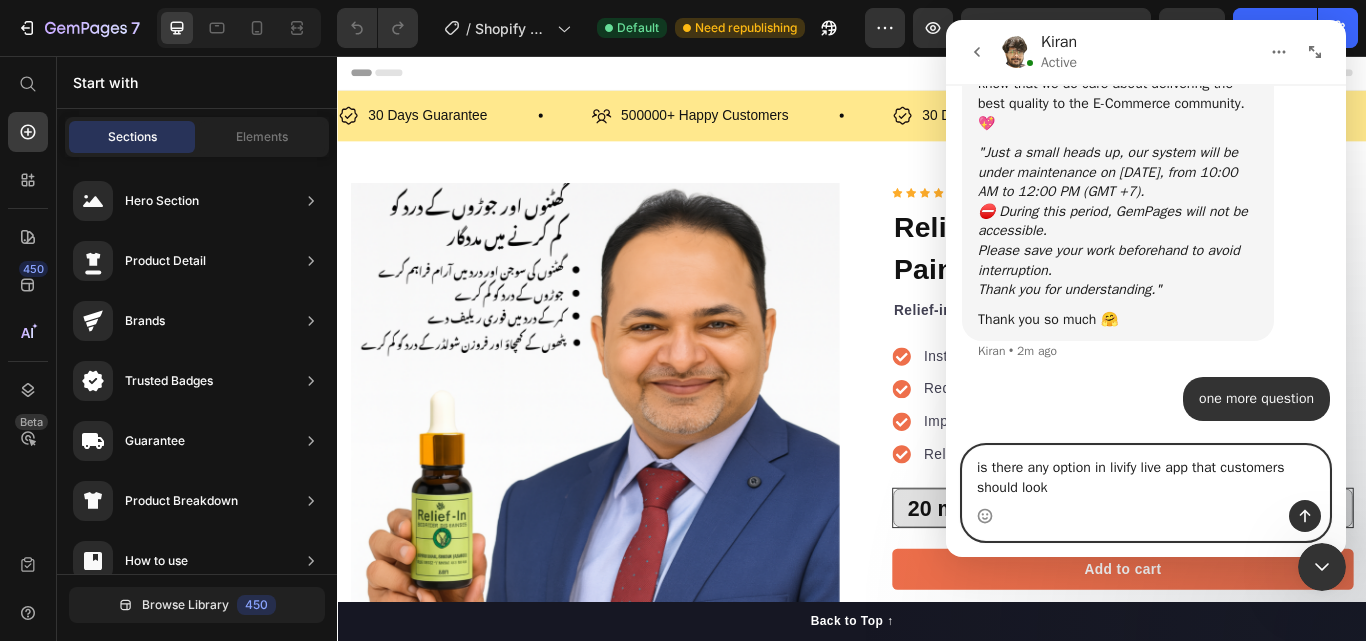 click on "is there any option in livify live app that customers should look" at bounding box center (1146, 473) 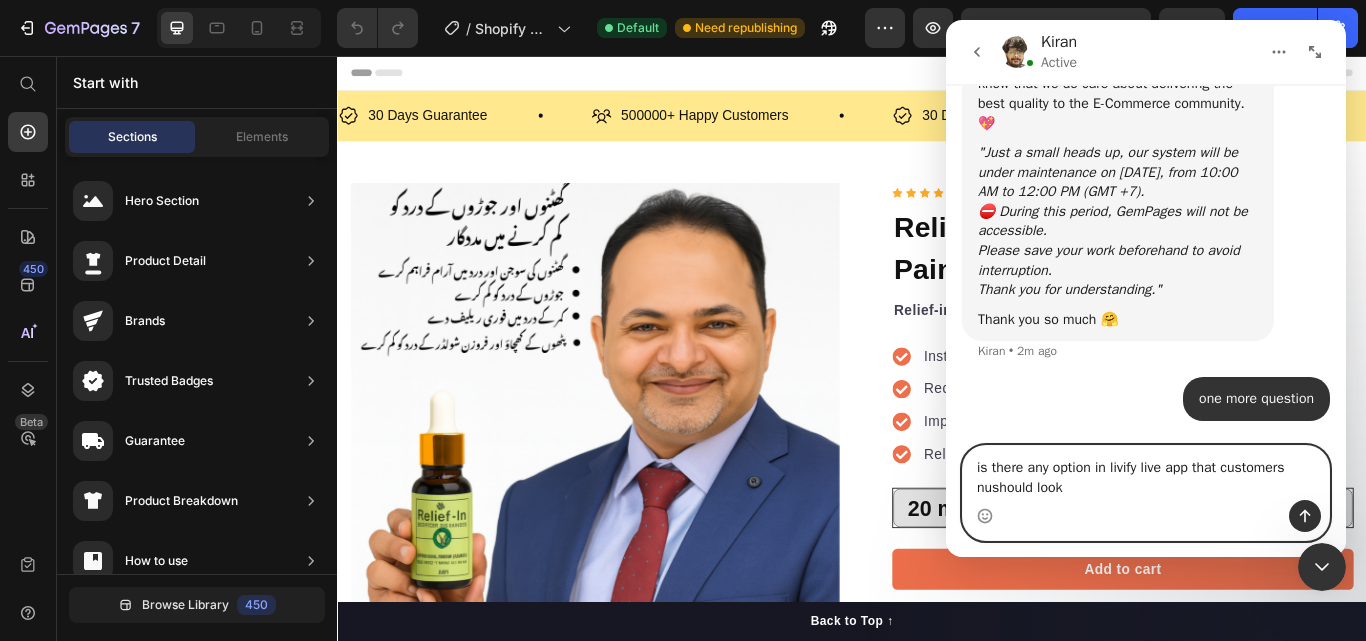 type on "is there any option in livify live app that customers numshould look" 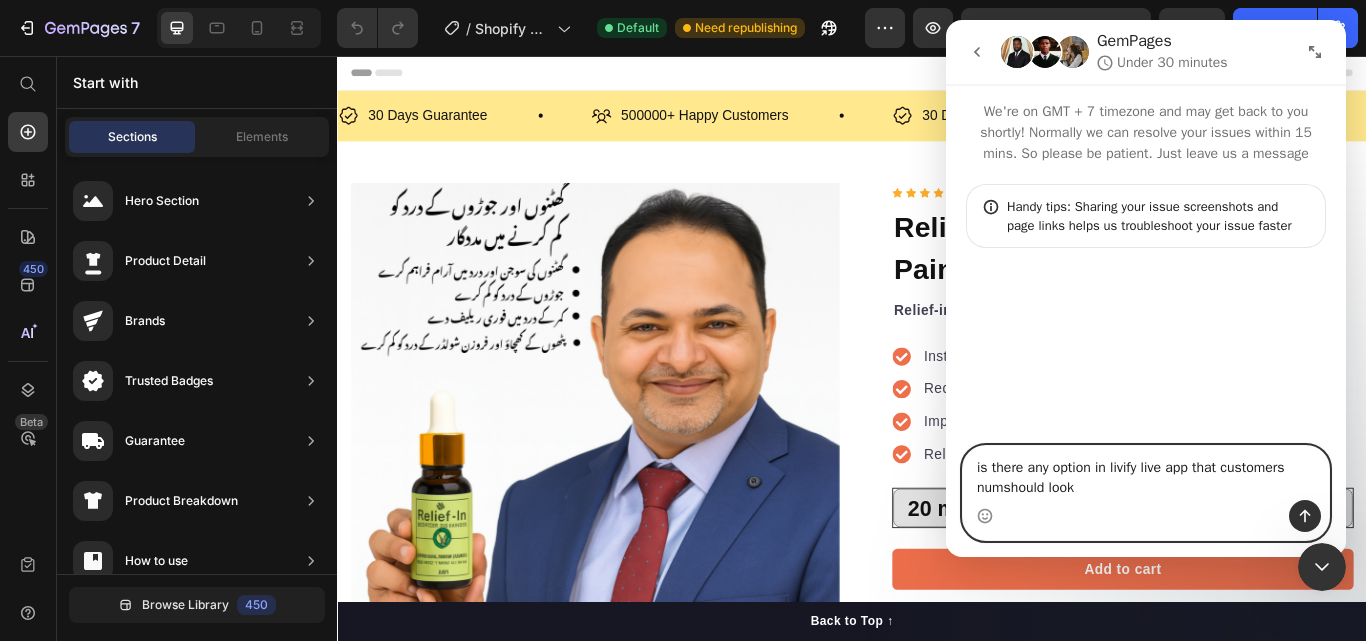 scroll, scrollTop: 0, scrollLeft: 0, axis: both 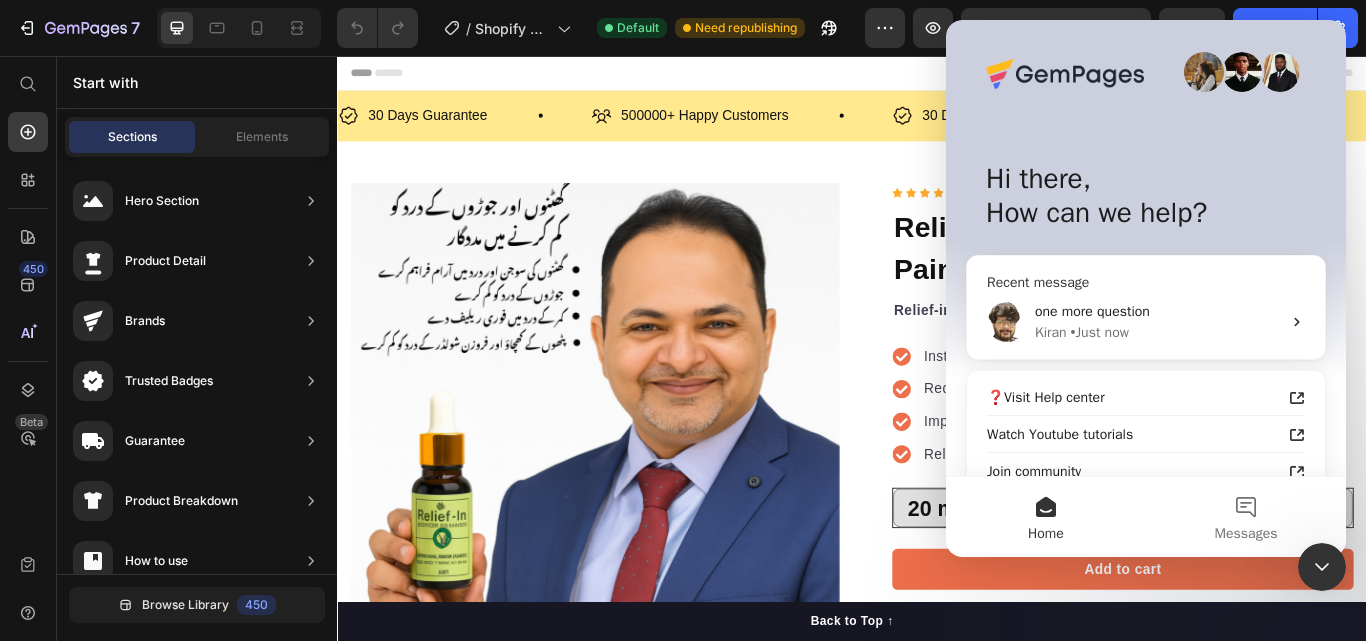 click on "one more question" at bounding box center (1092, 311) 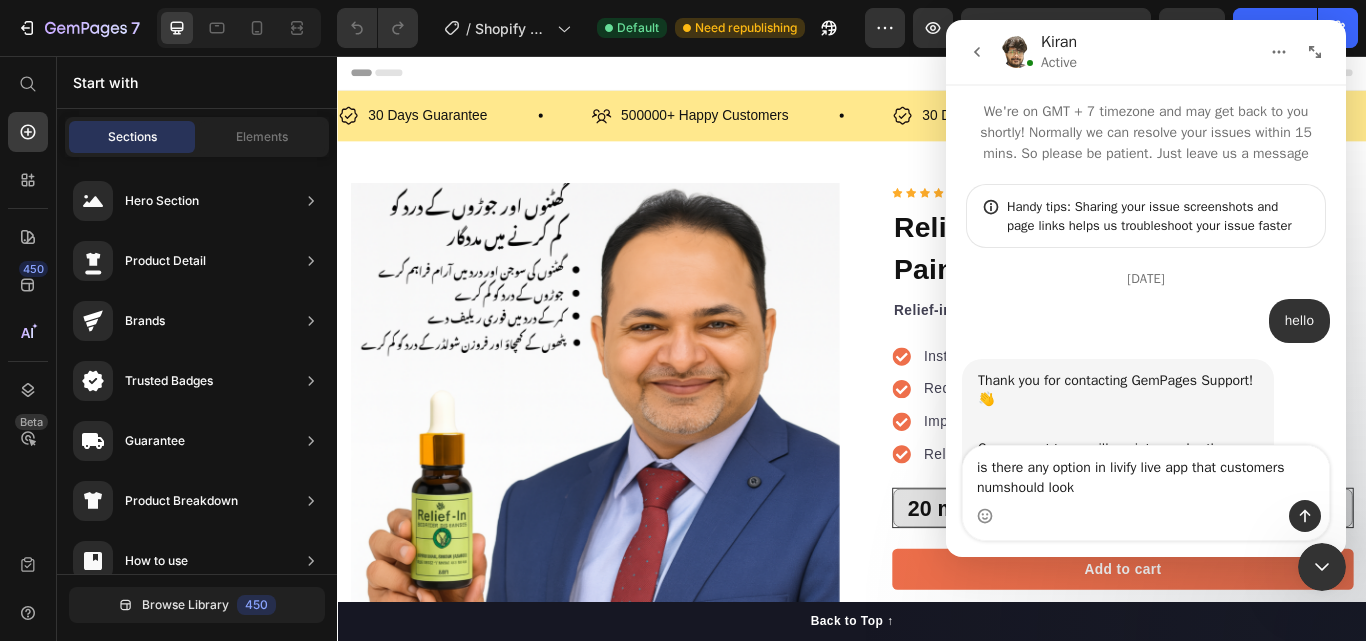 scroll, scrollTop: 0, scrollLeft: 0, axis: both 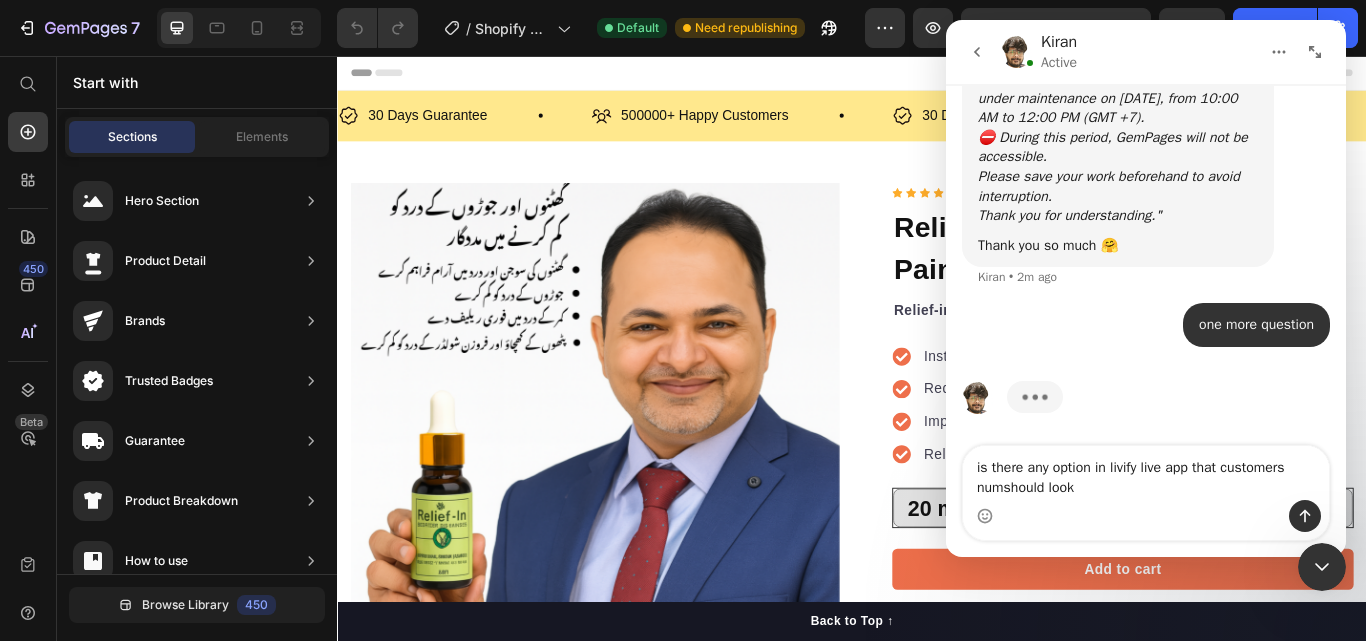 click on "is there any option in livify live app that customers numshould look" at bounding box center (1146, 473) 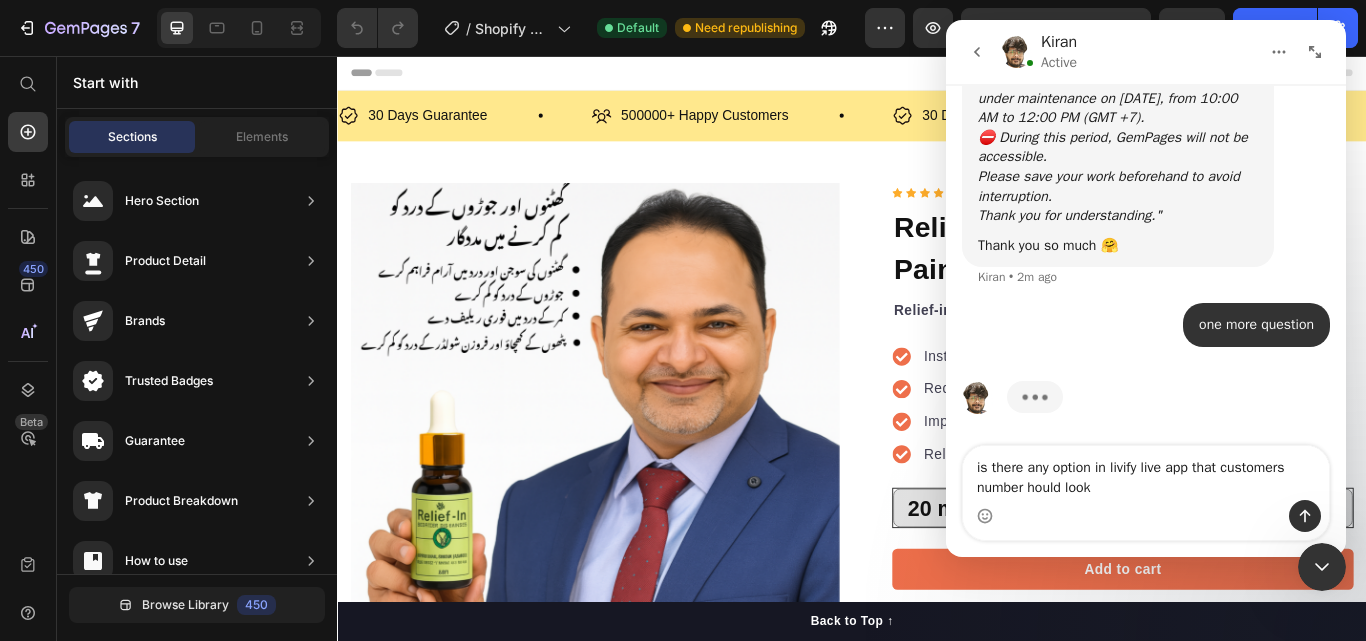 click on "is there any option in livify live app that customers number hould look" at bounding box center (1146, 473) 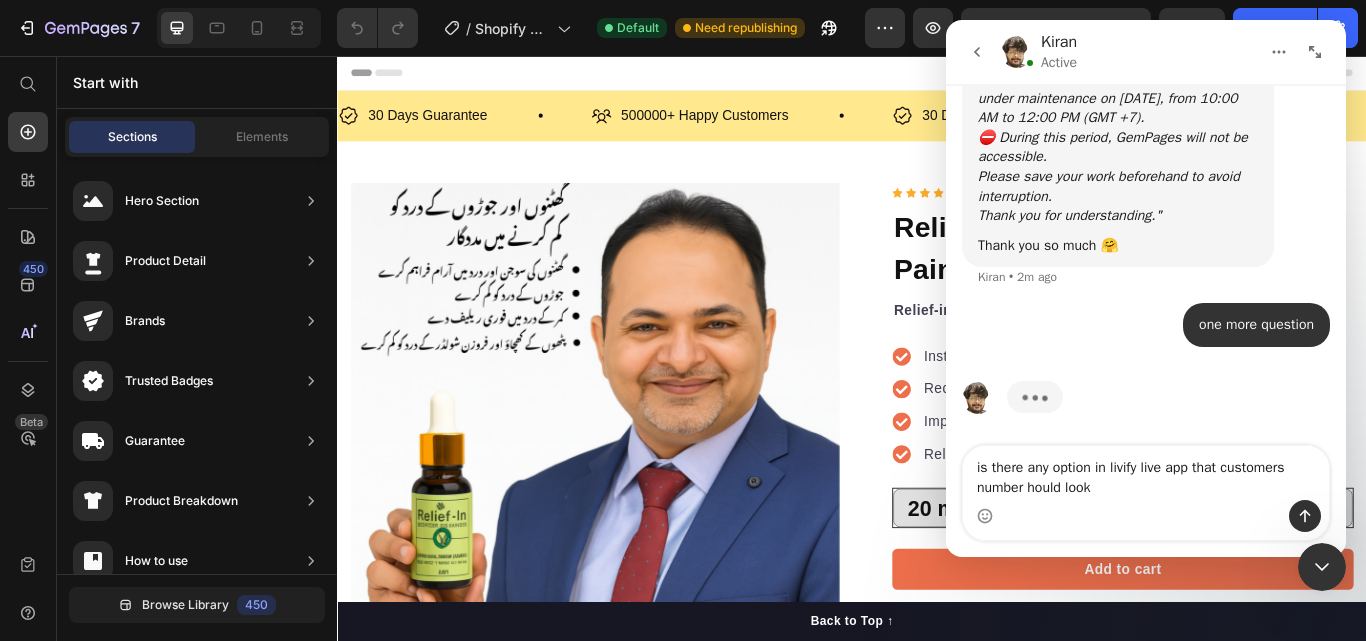 click on "is there any option in livify live app that customers number hould look" at bounding box center (1146, 473) 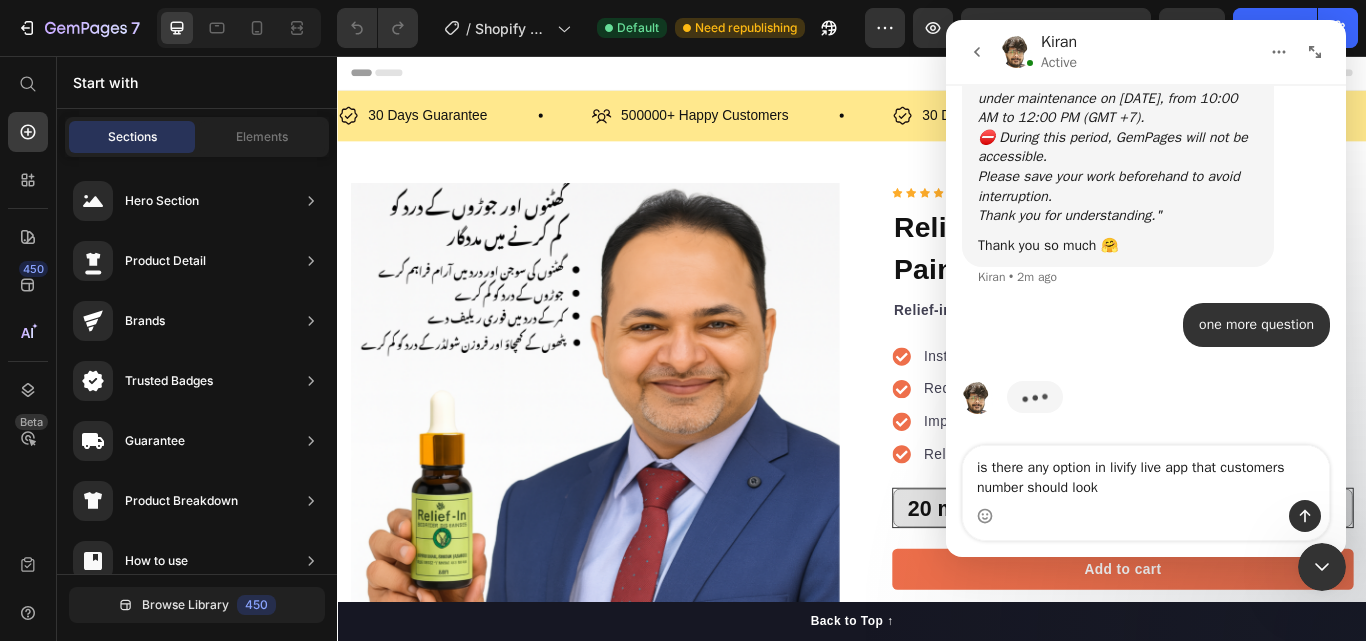 click on "is there any option in livify live app that customers number should look" at bounding box center [1146, 473] 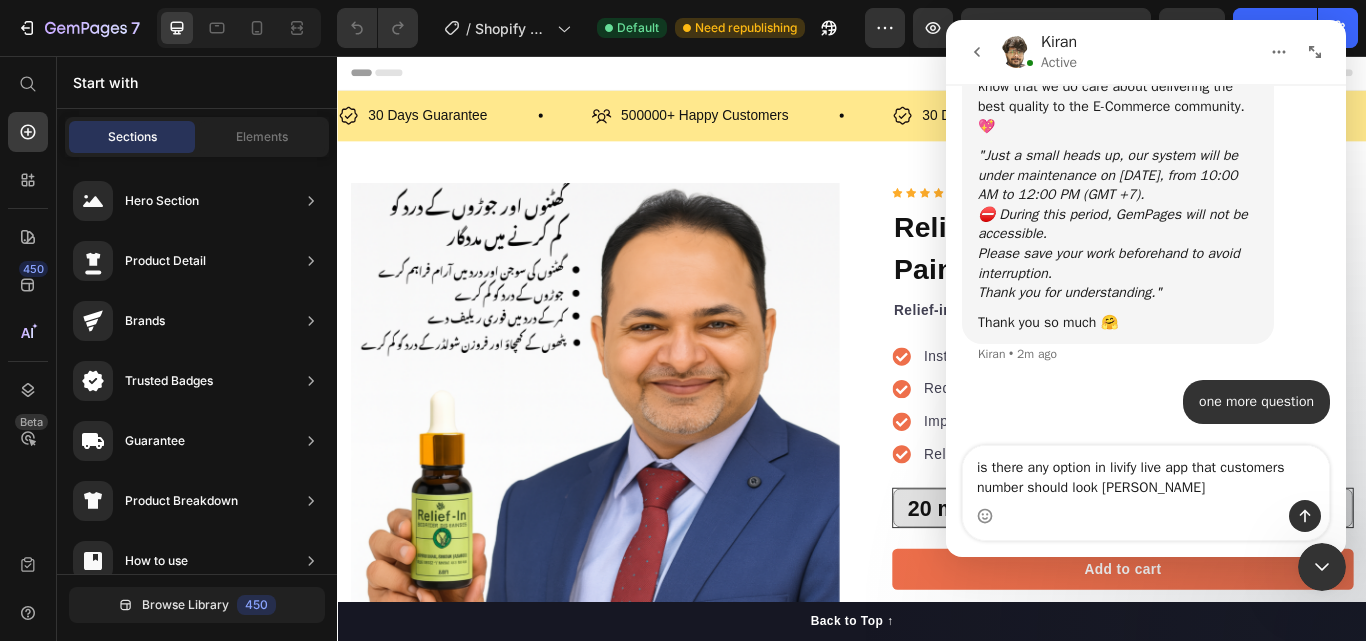 scroll, scrollTop: 14976, scrollLeft: 0, axis: vertical 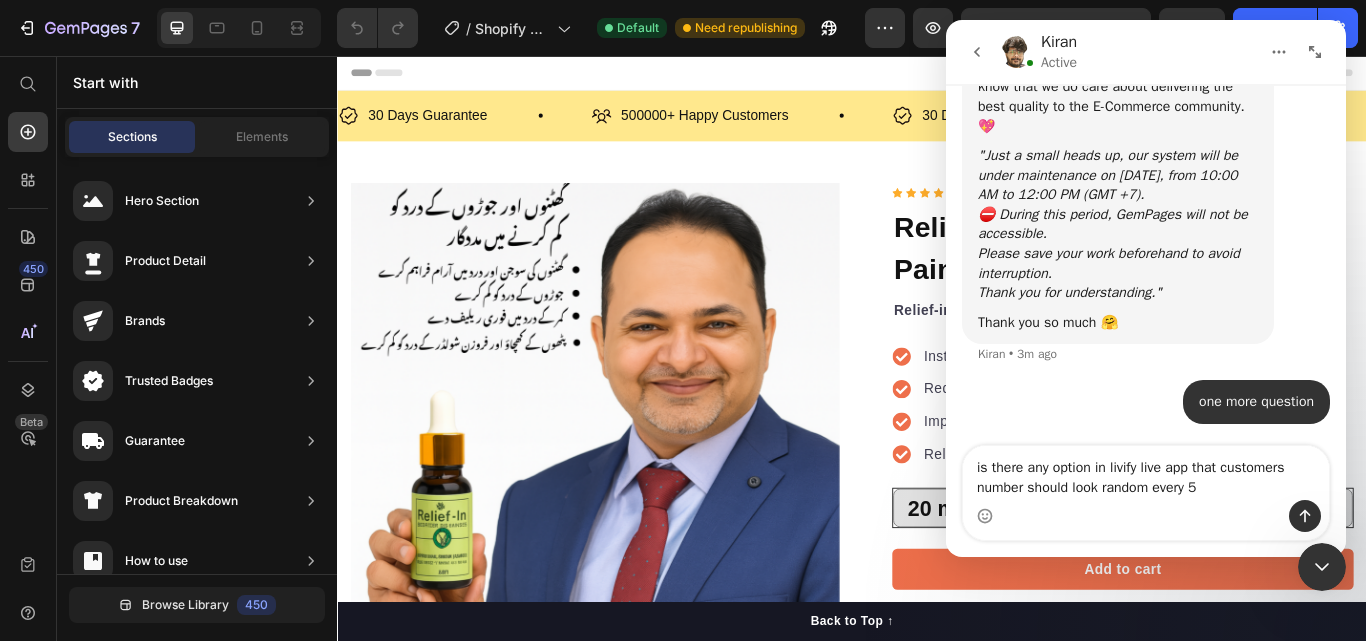type on "is there any option in livify live app that customers number should look random every 5" 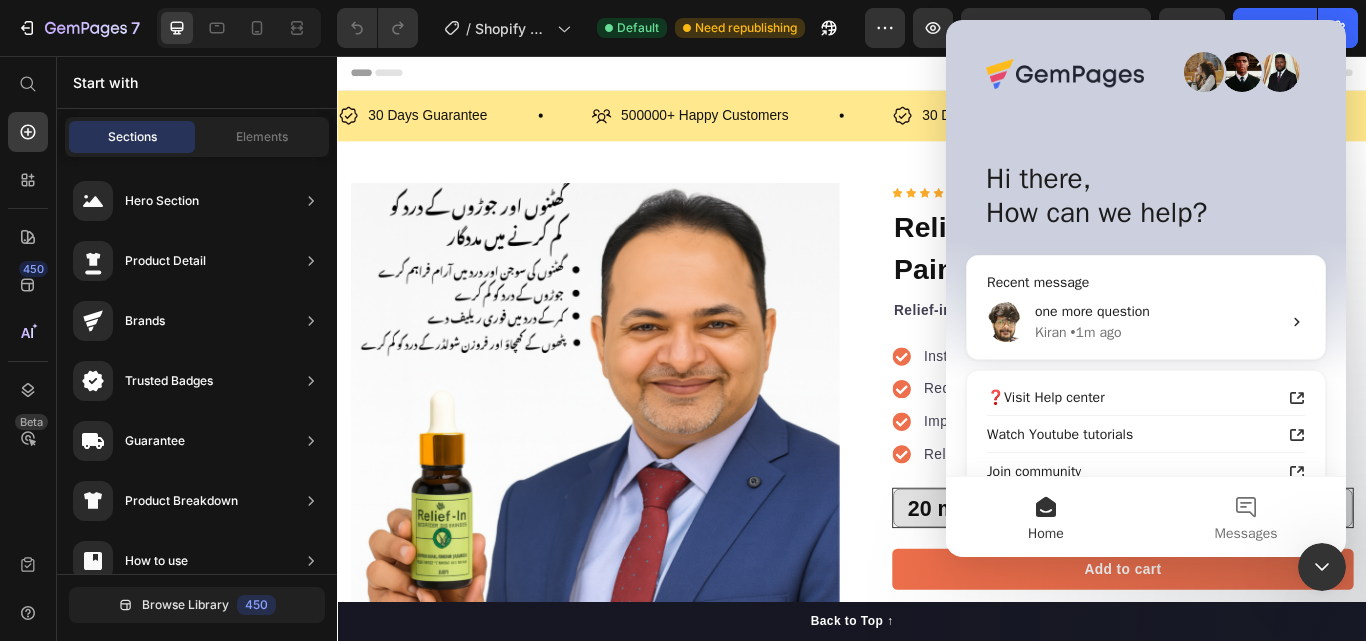 scroll, scrollTop: 0, scrollLeft: 0, axis: both 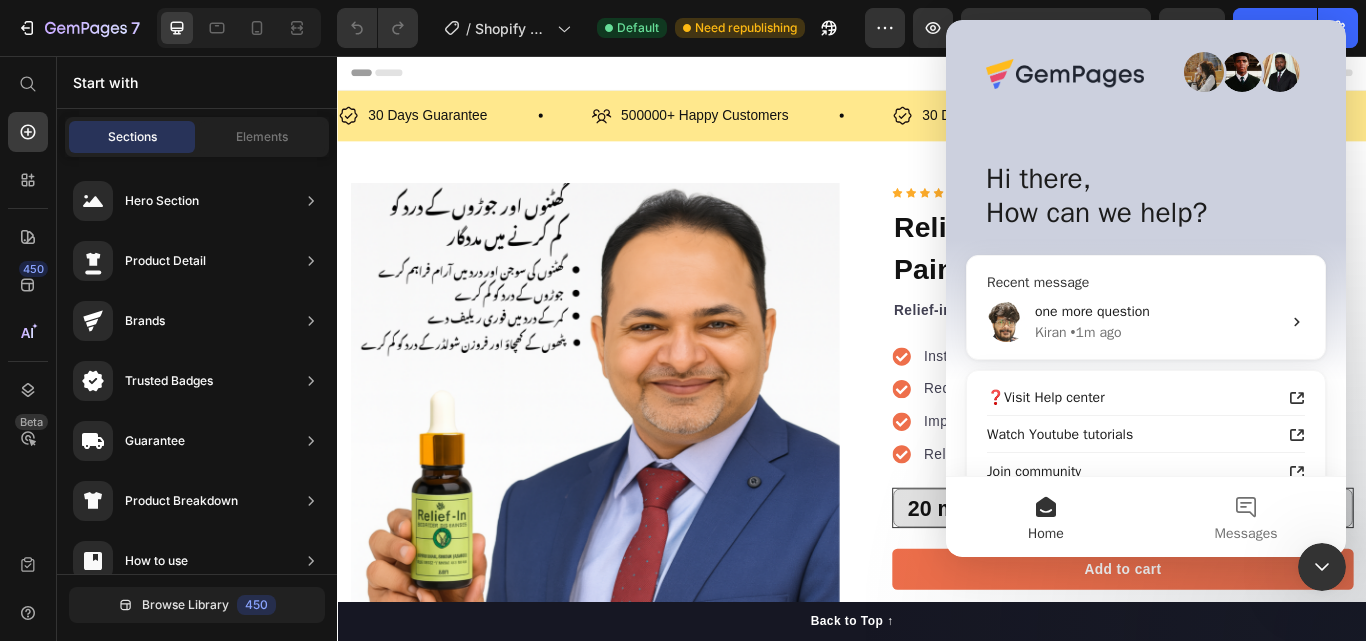 click on "Kiran •  1m ago" at bounding box center [1158, 332] 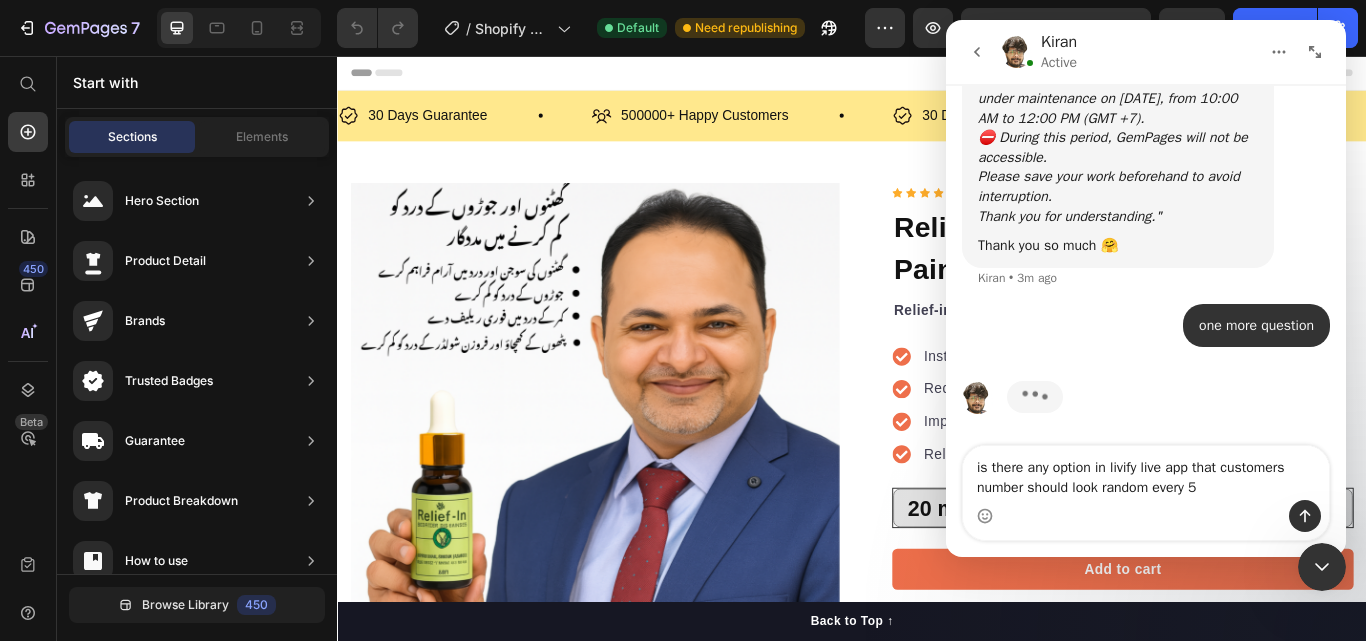 scroll, scrollTop: 15087, scrollLeft: 0, axis: vertical 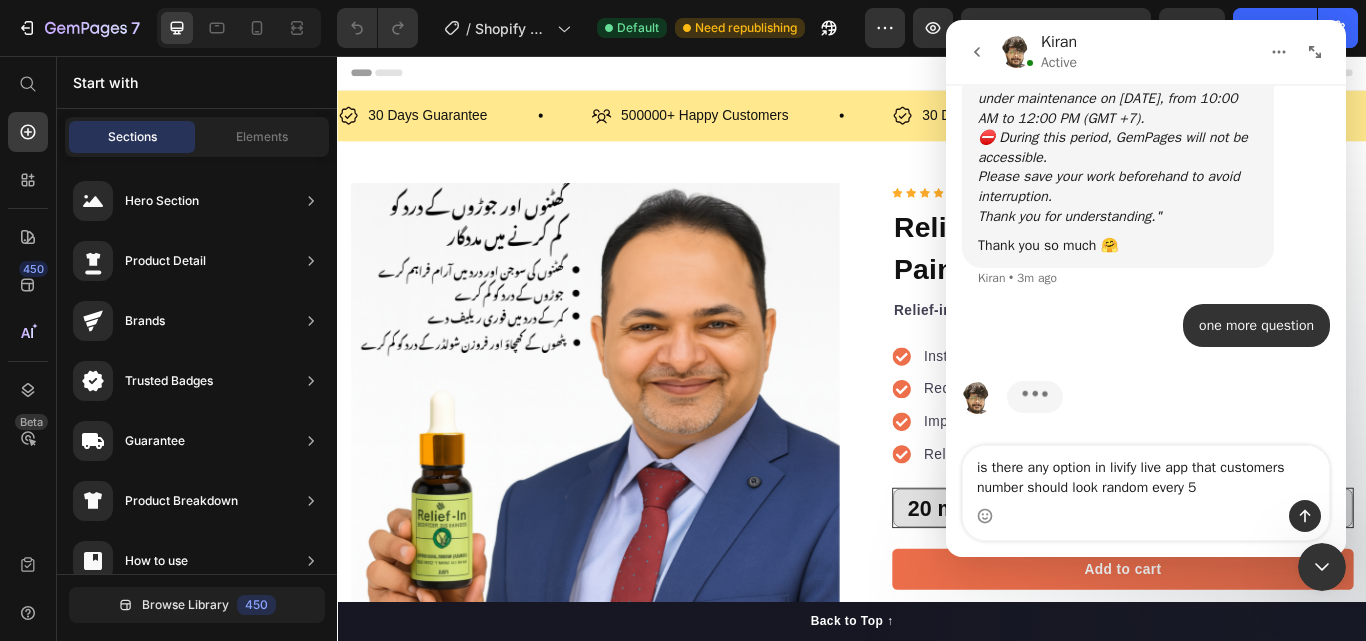 click on "is there any option in livify live app that customers number should look random every 5" at bounding box center (1146, 473) 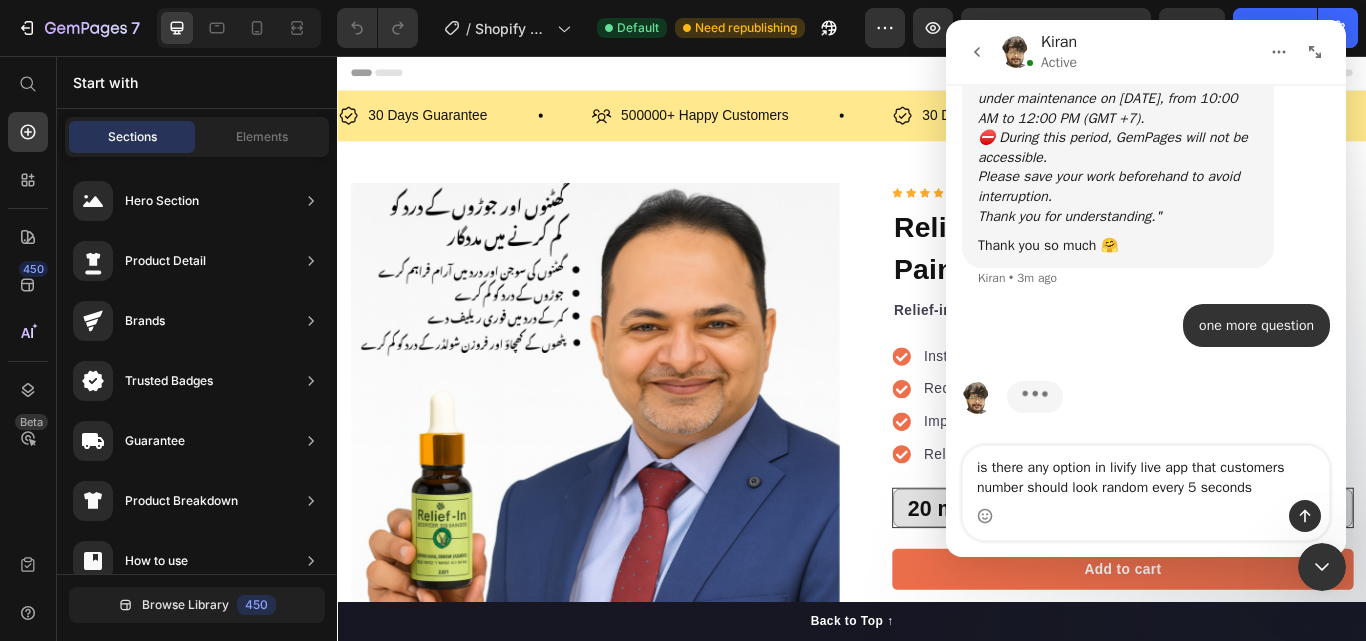 type on "is there any option in livify live app that customers number should look random every 5 seconds?" 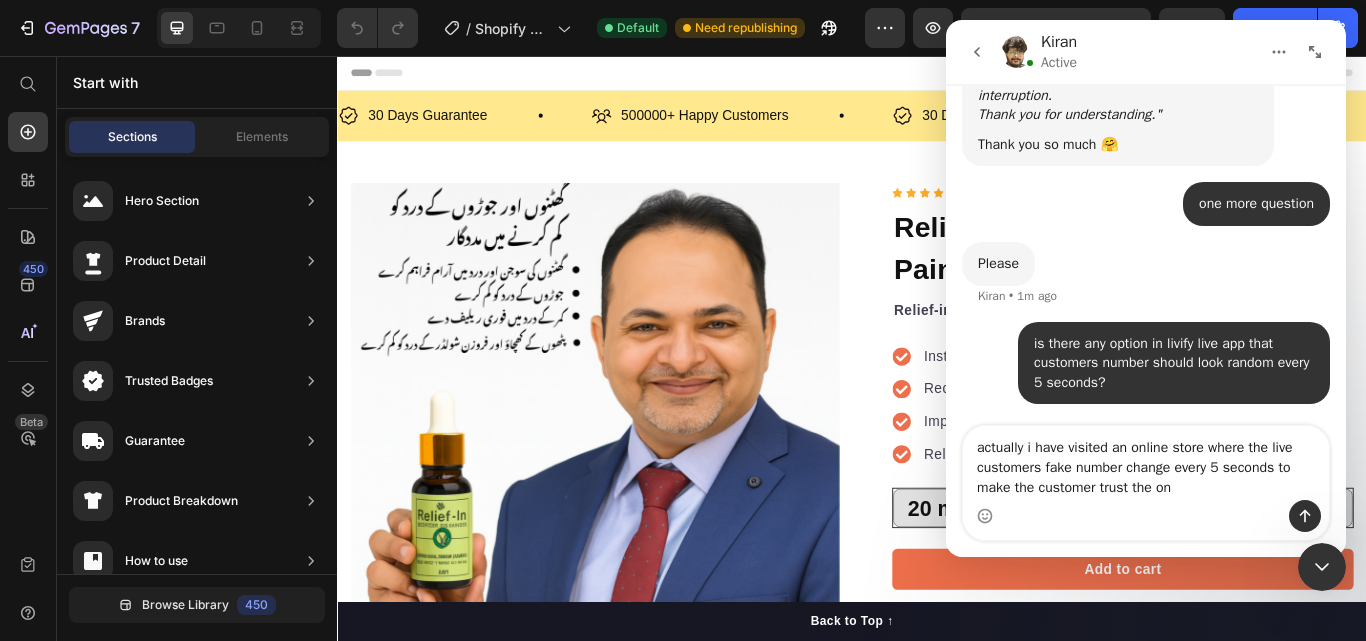 scroll, scrollTop: 15154, scrollLeft: 0, axis: vertical 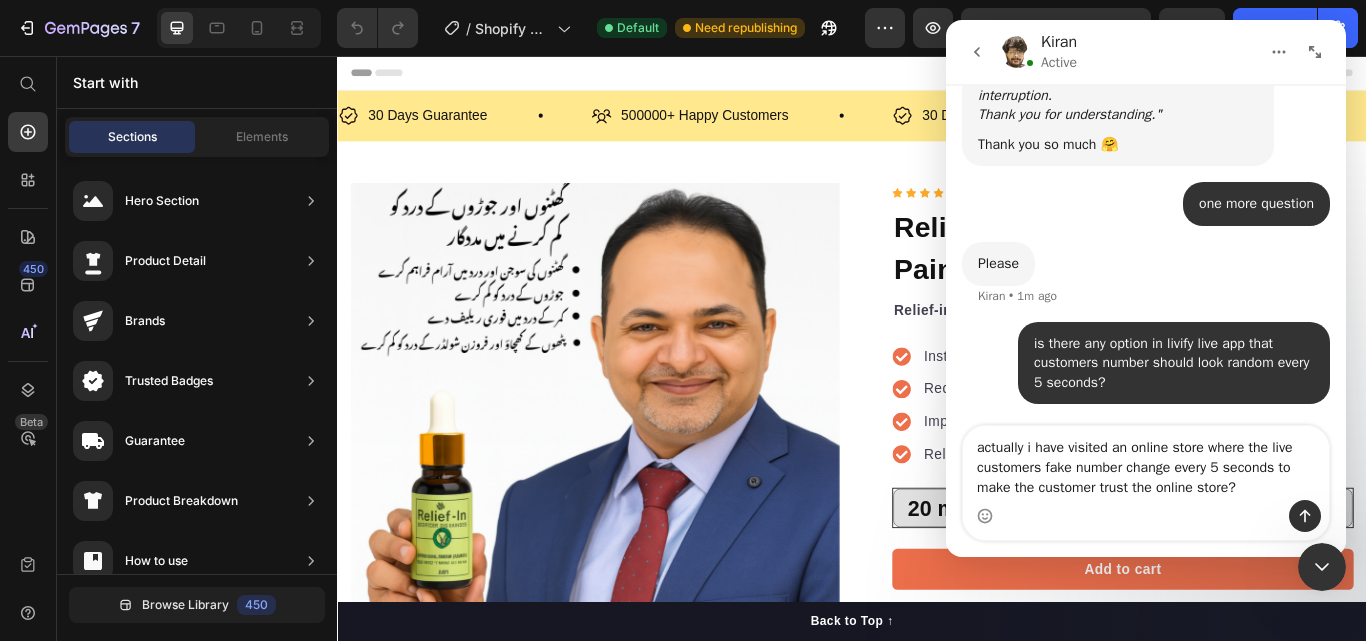 type on "actually i have visited an online store where the live customers fake number change every 5 seconds to make the customer trust the online store" 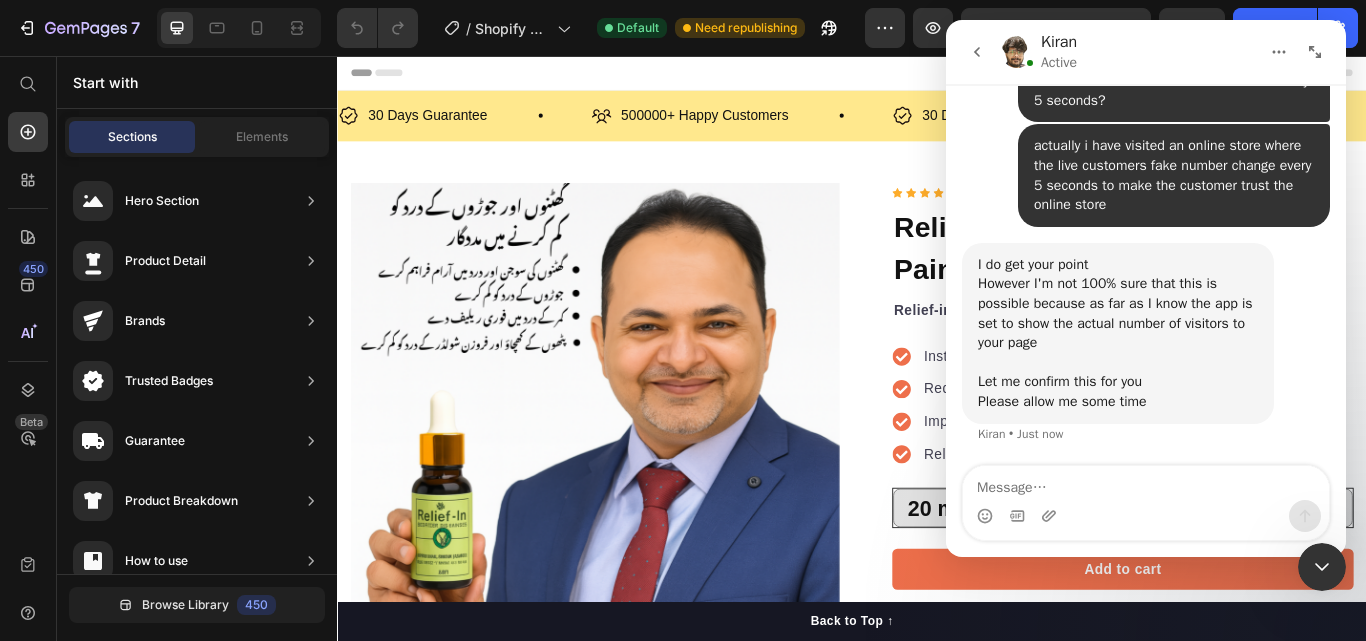 scroll, scrollTop: 15415, scrollLeft: 0, axis: vertical 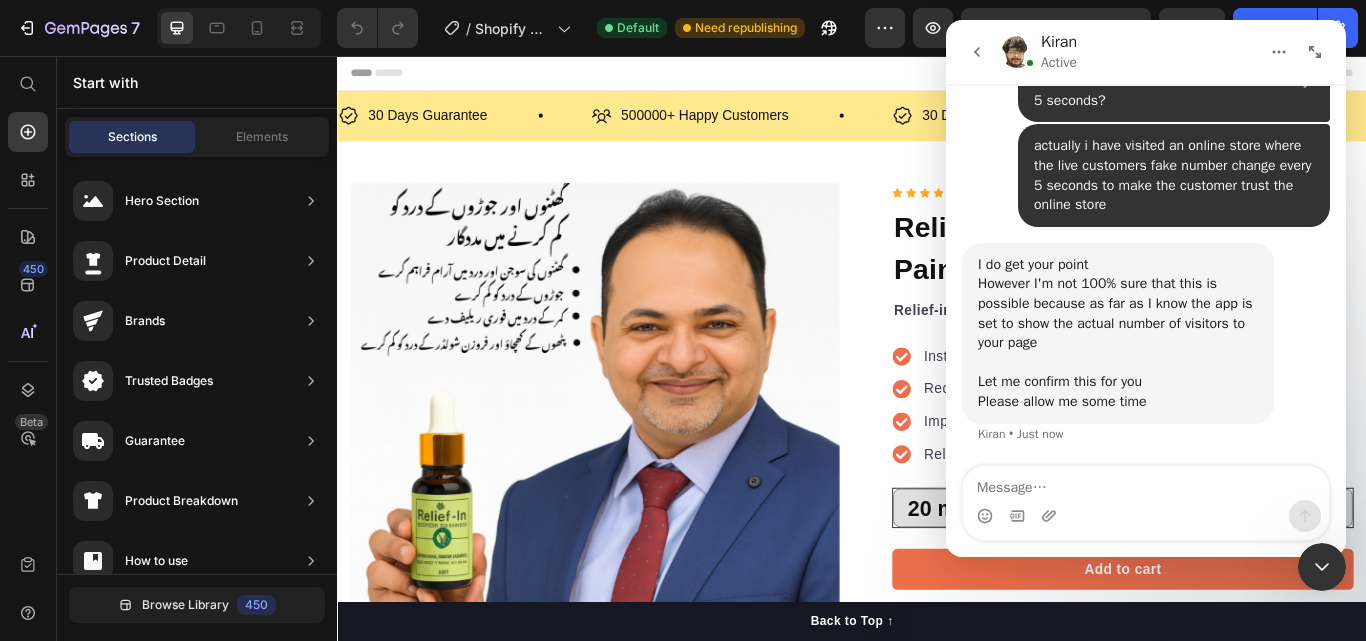 click at bounding box center (1146, 483) 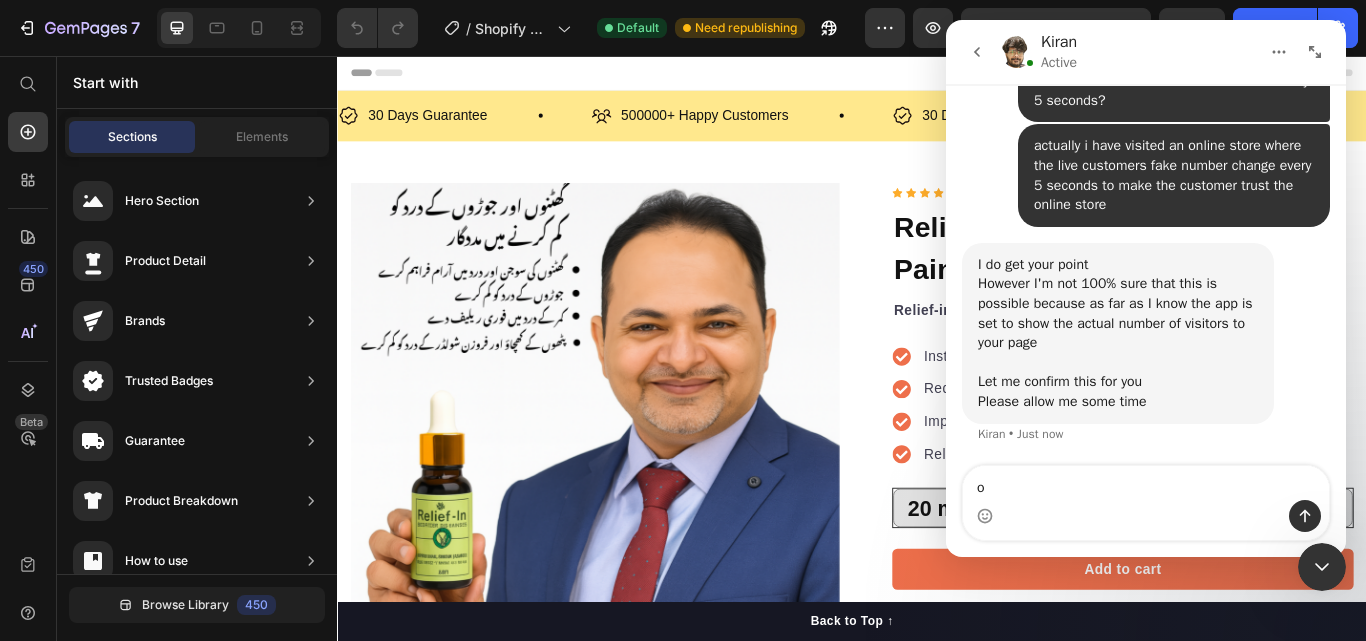 type on "ok" 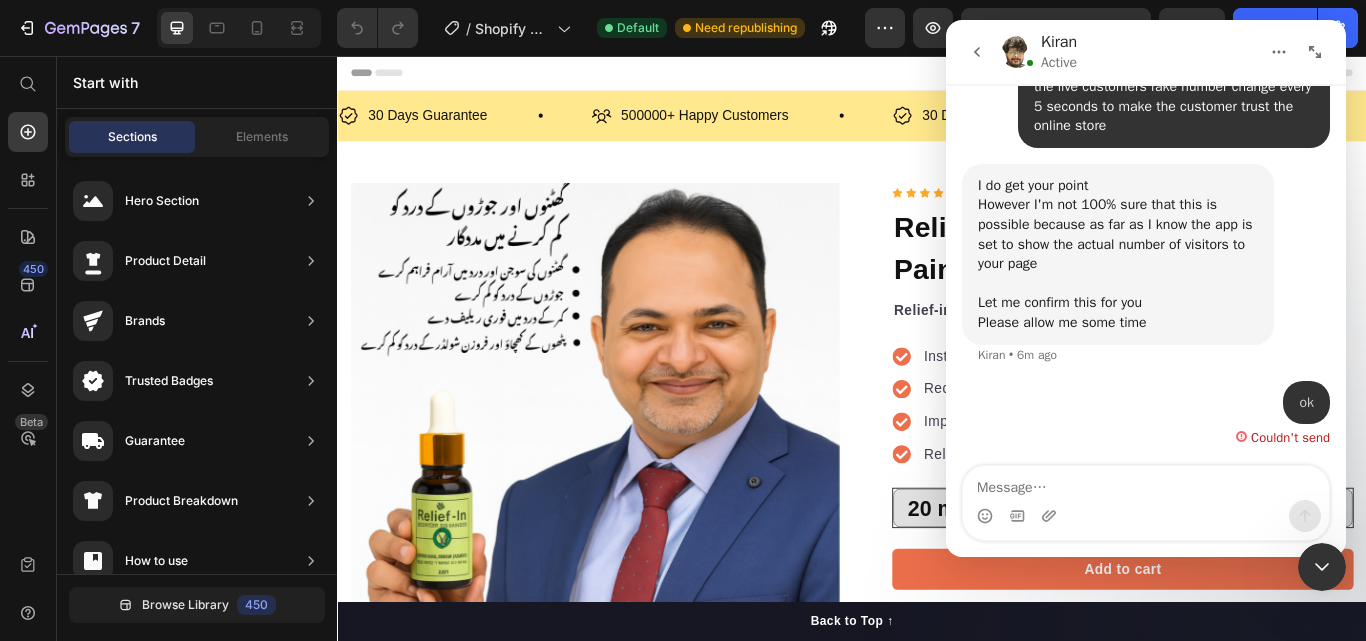 scroll, scrollTop: 15495, scrollLeft: 0, axis: vertical 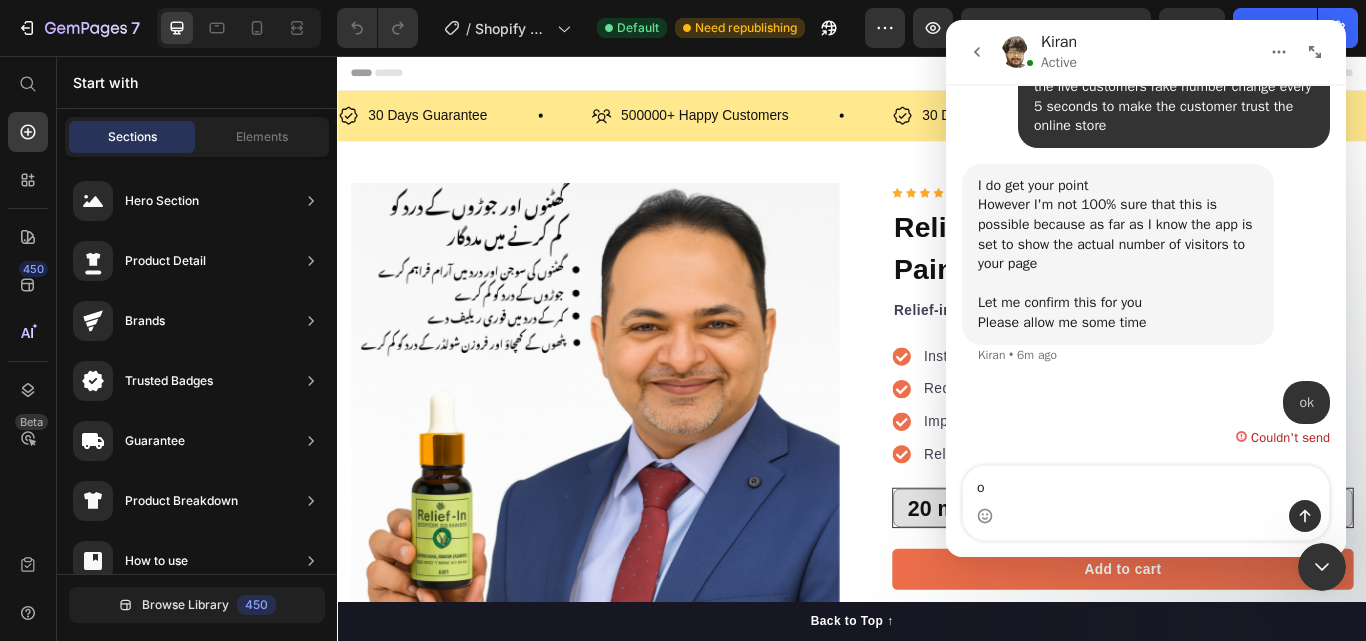 type on "ok" 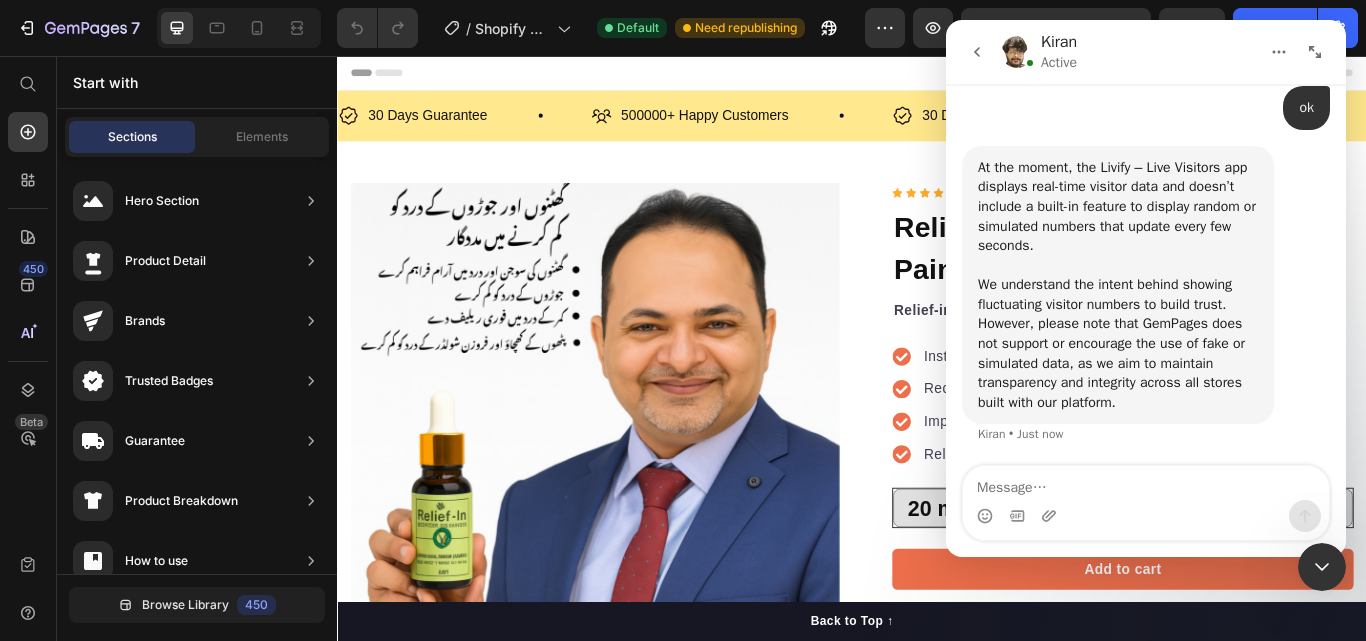 scroll, scrollTop: 15835, scrollLeft: 0, axis: vertical 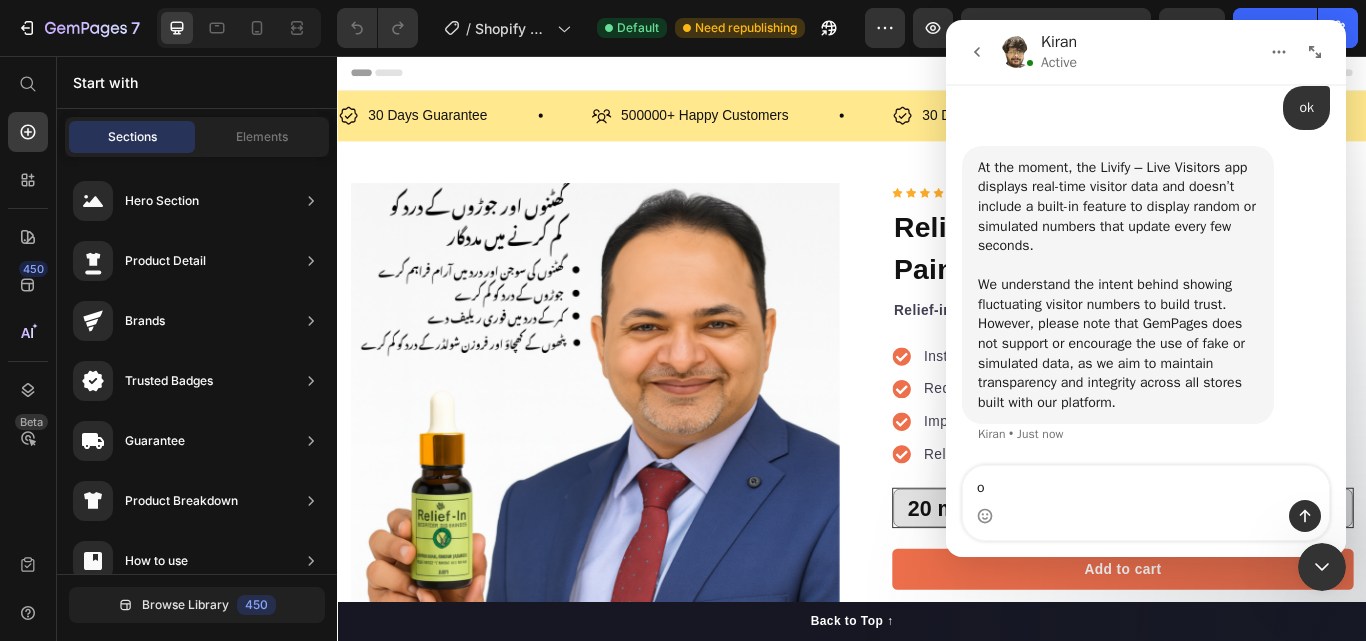 type on "ok" 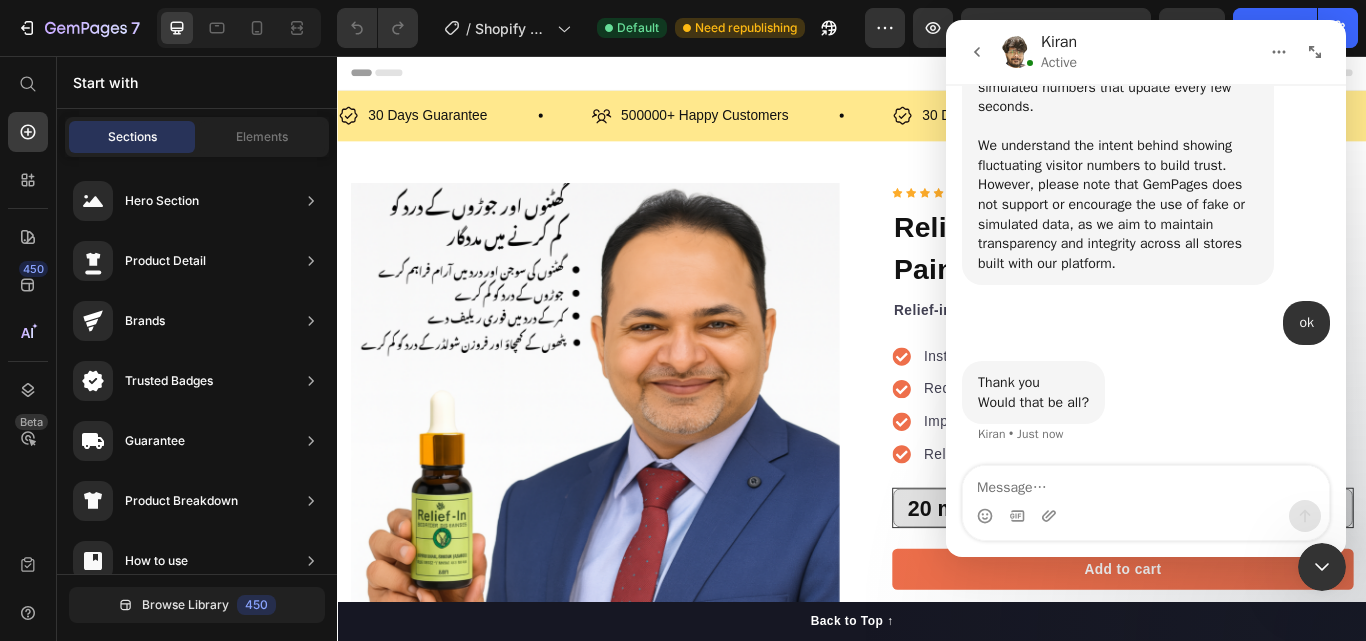 scroll, scrollTop: 15974, scrollLeft: 0, axis: vertical 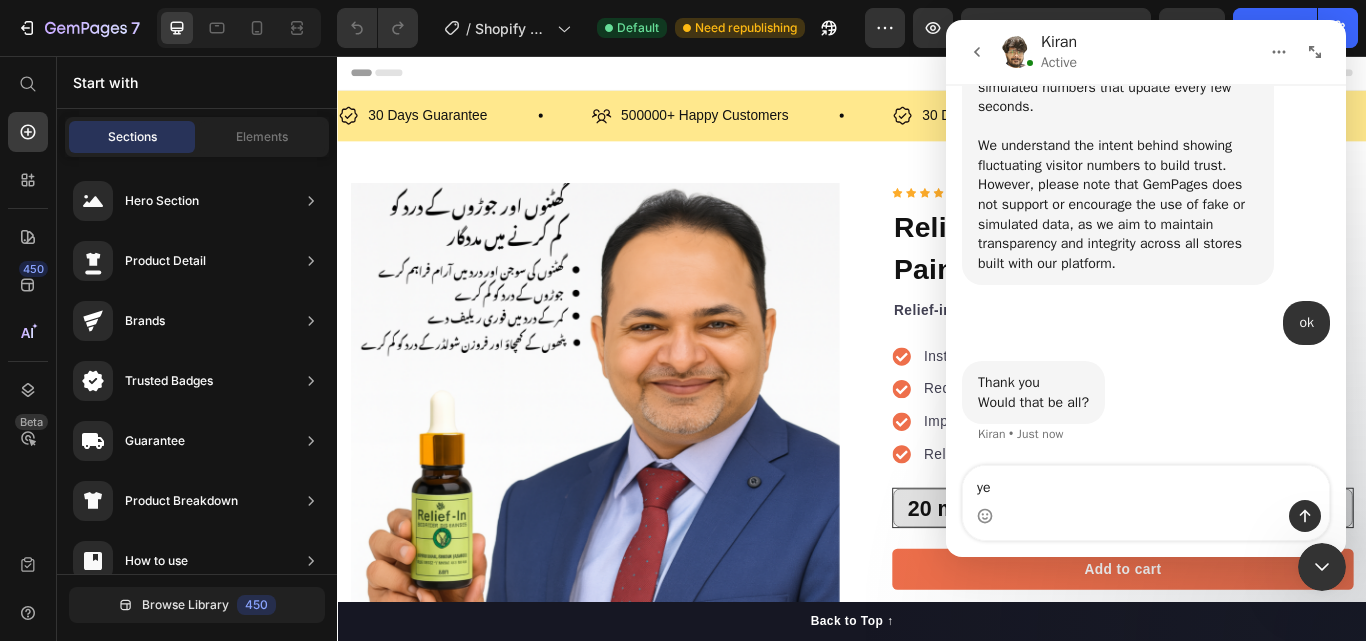 type on "yes" 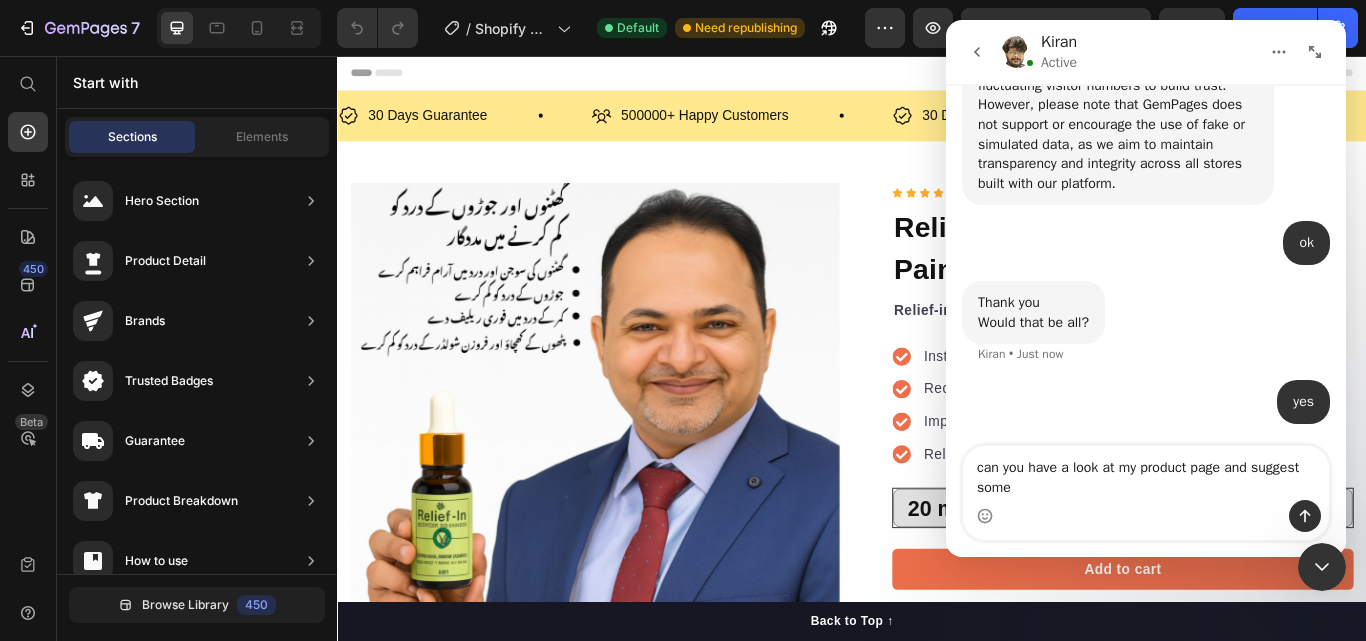 scroll, scrollTop: 16054, scrollLeft: 0, axis: vertical 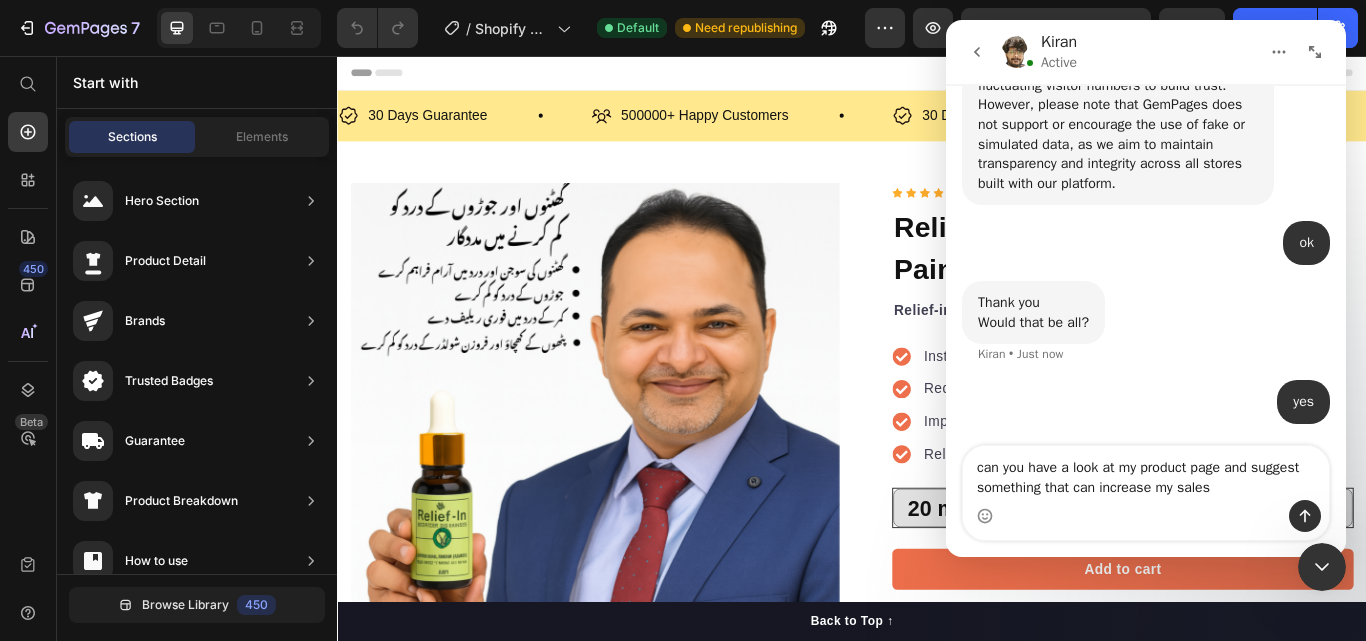 type on "can you have a look at my product page and suggest something that can increase my sales?" 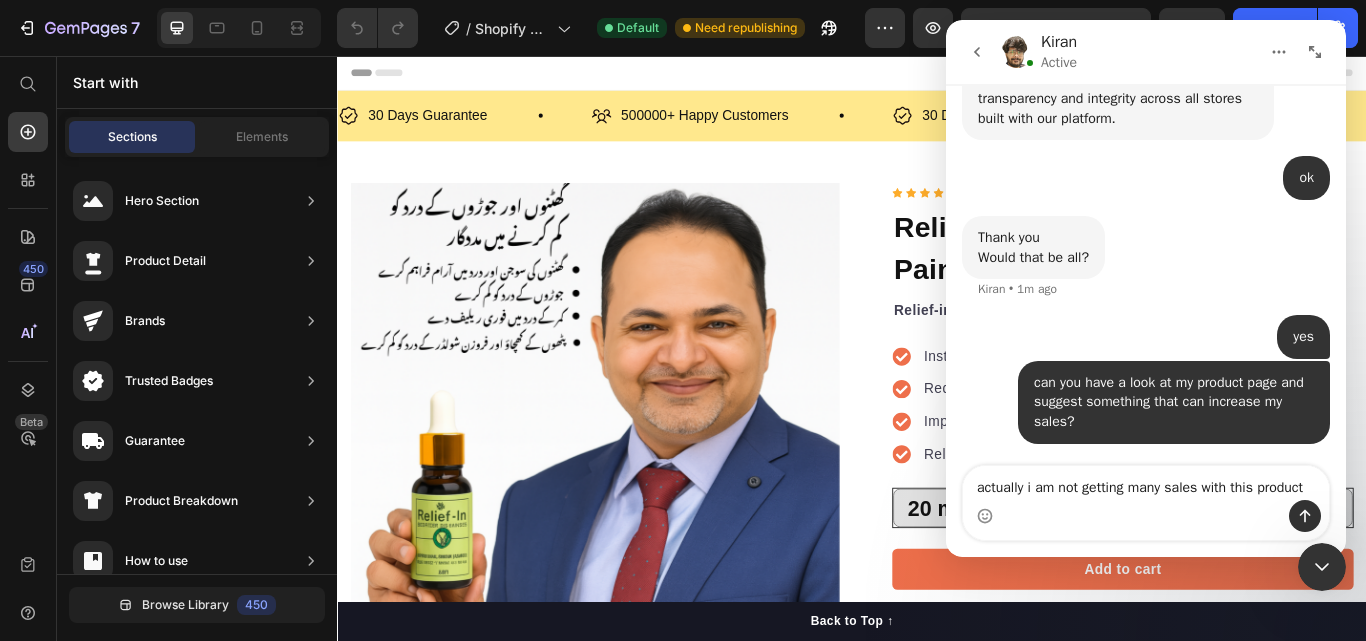 scroll, scrollTop: 16138, scrollLeft: 0, axis: vertical 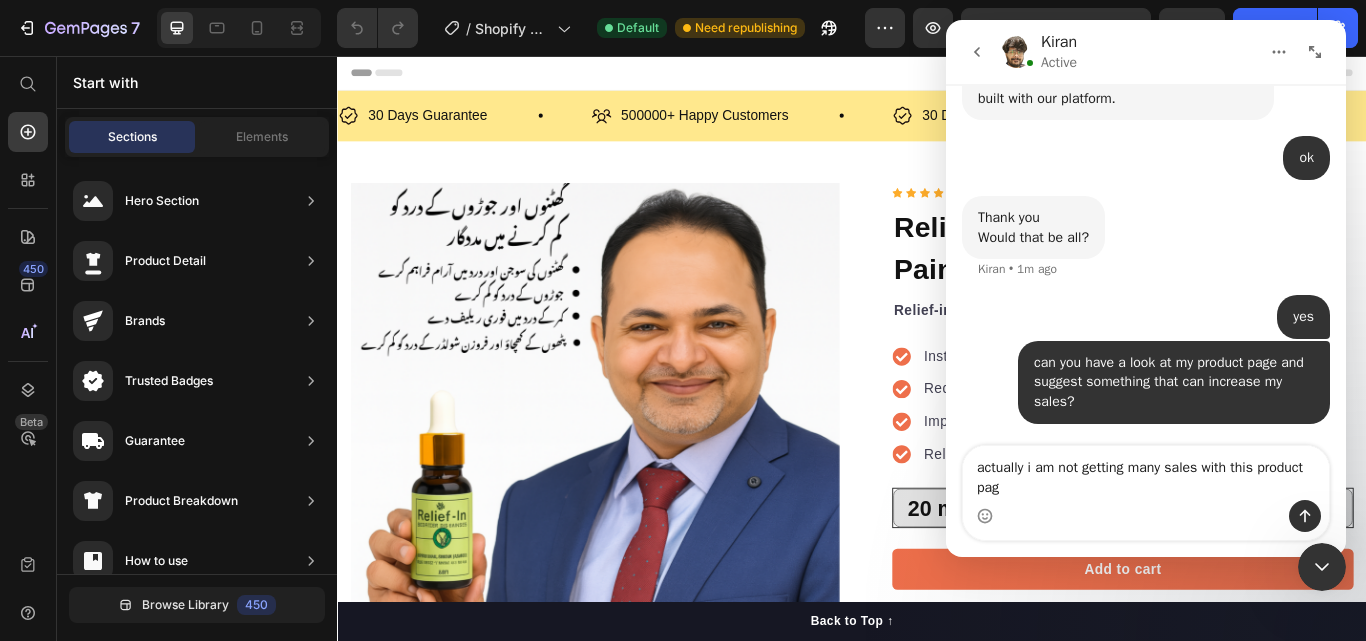 type on "actually i am not getting many sales with this product page" 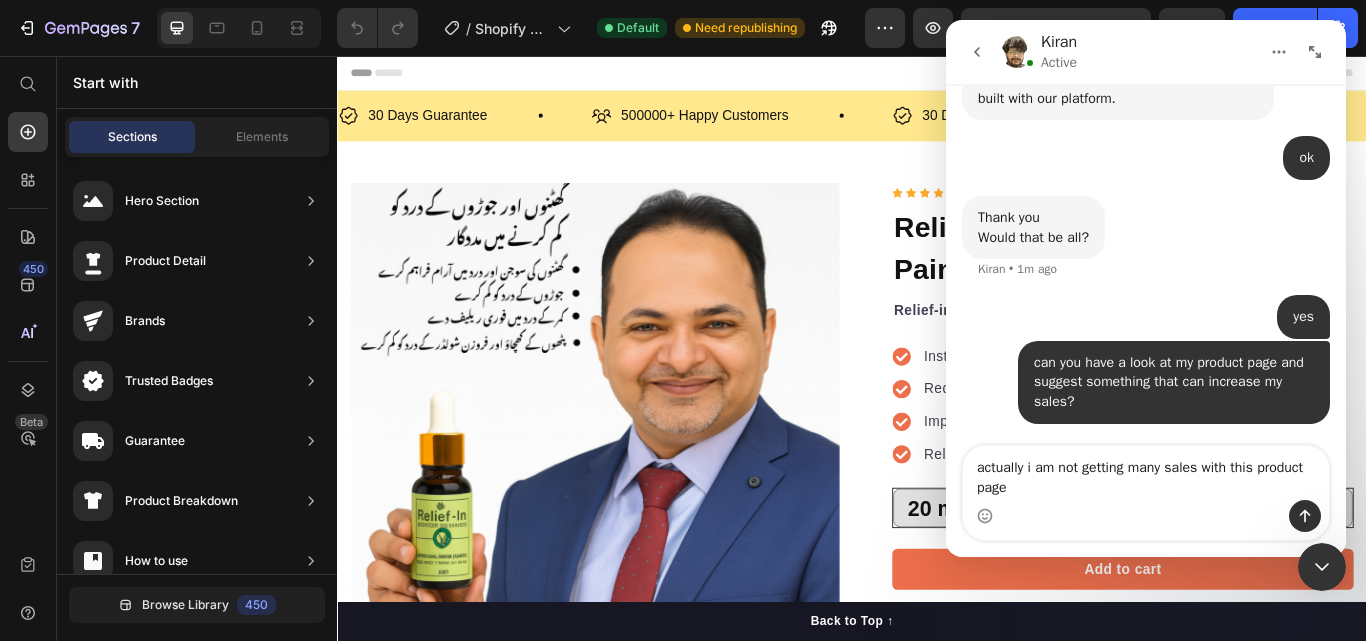 type 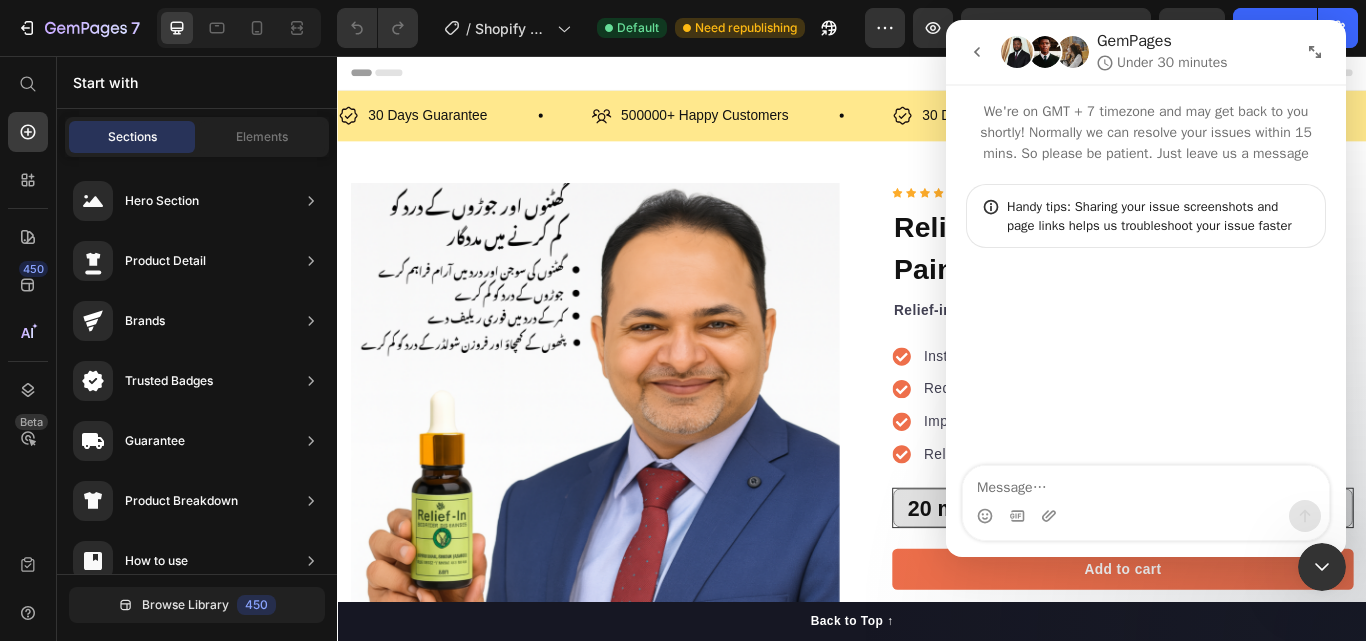 scroll, scrollTop: 0, scrollLeft: 0, axis: both 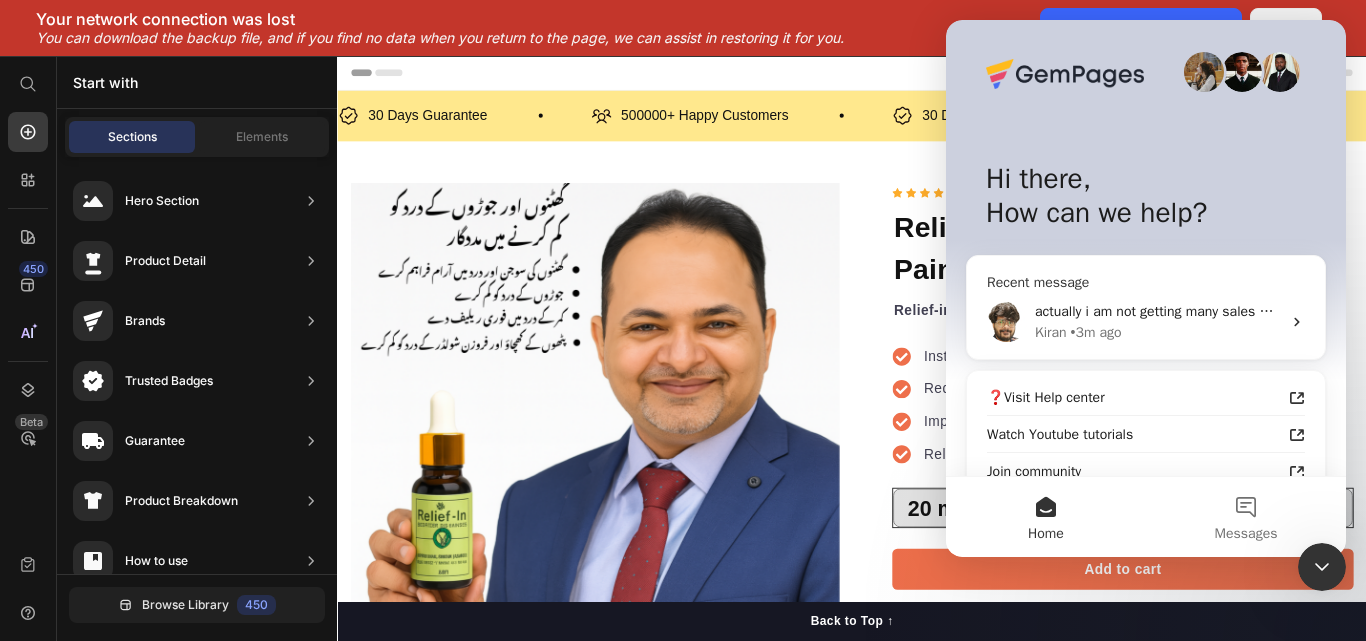 click on "actually i am not getting many sales with this product page" at bounding box center (1215, 311) 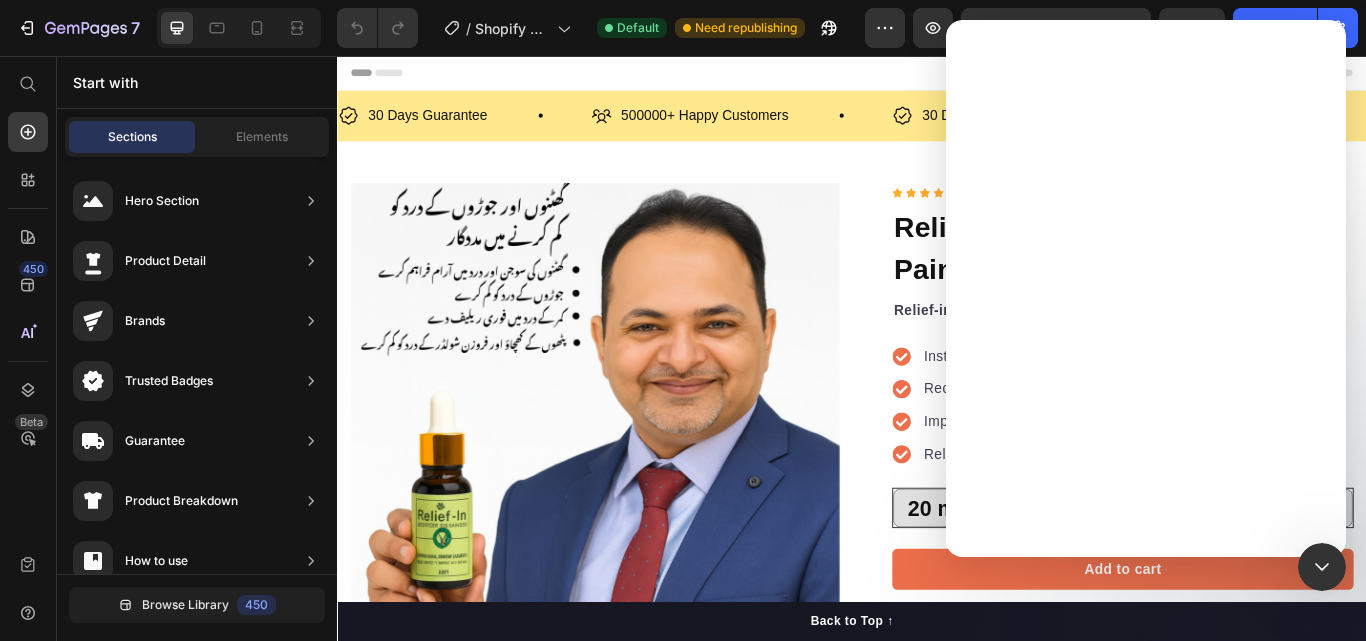 scroll, scrollTop: 0, scrollLeft: 0, axis: both 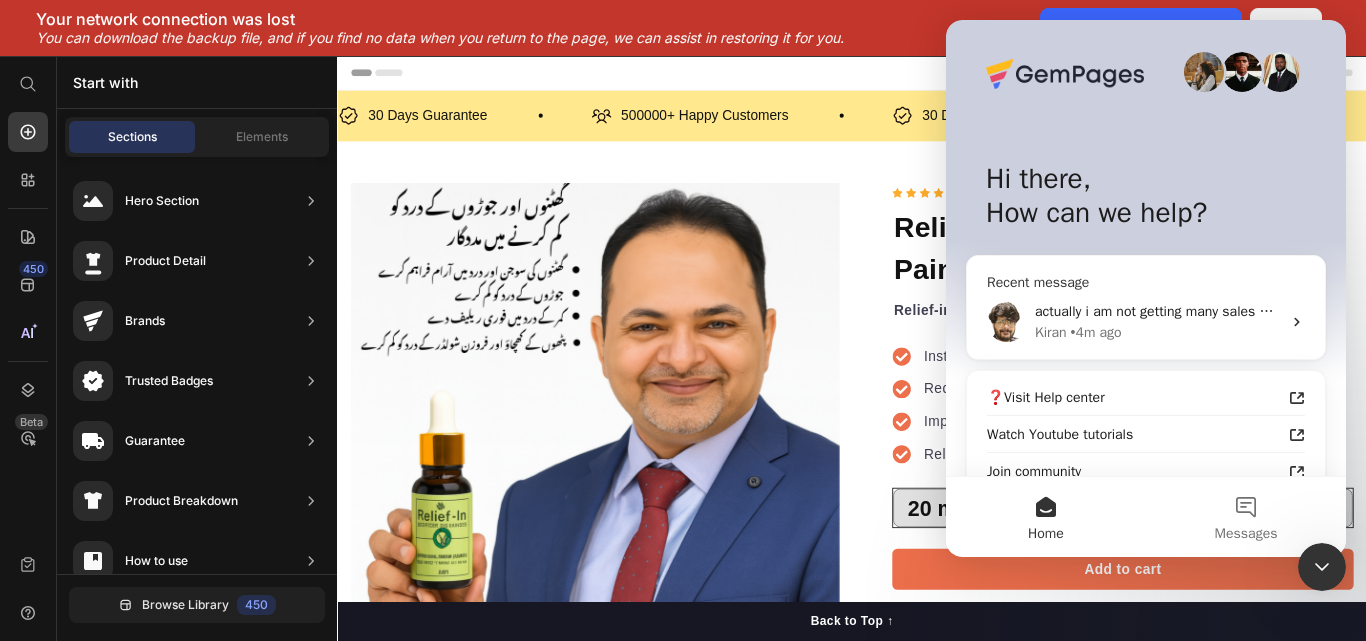 click on "actually i am not getting many sales with this product page" at bounding box center [1215, 311] 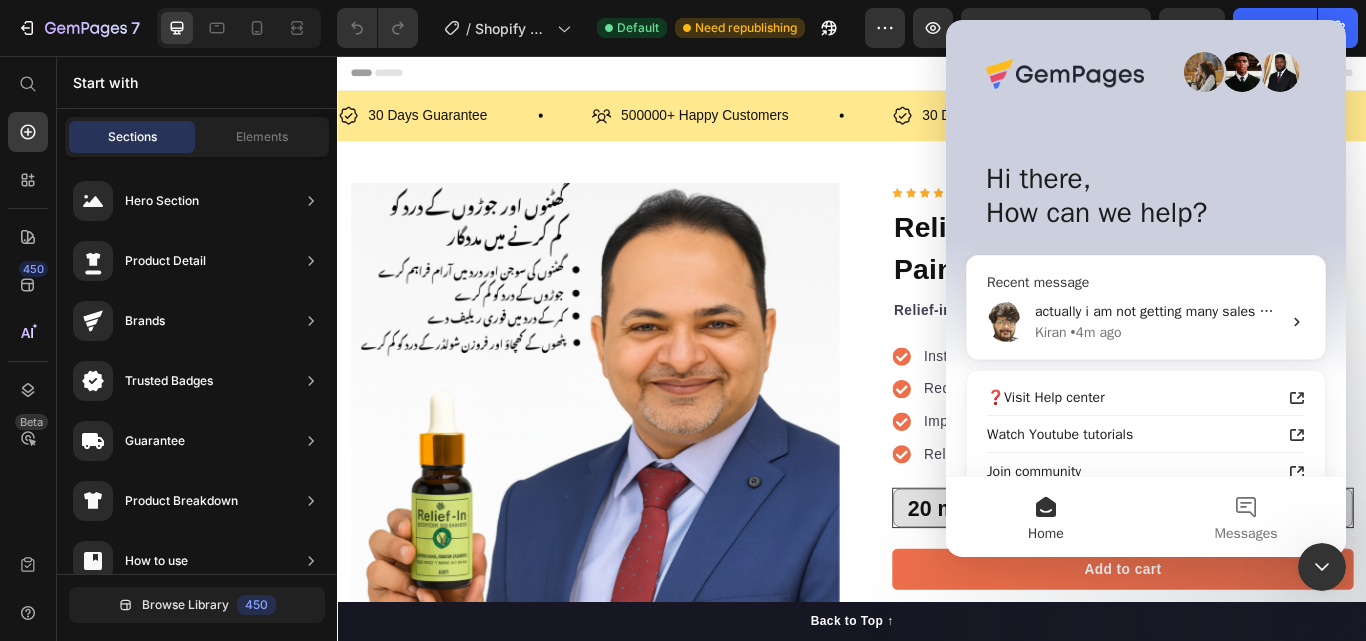 click on "•  4m ago" at bounding box center (1096, 332) 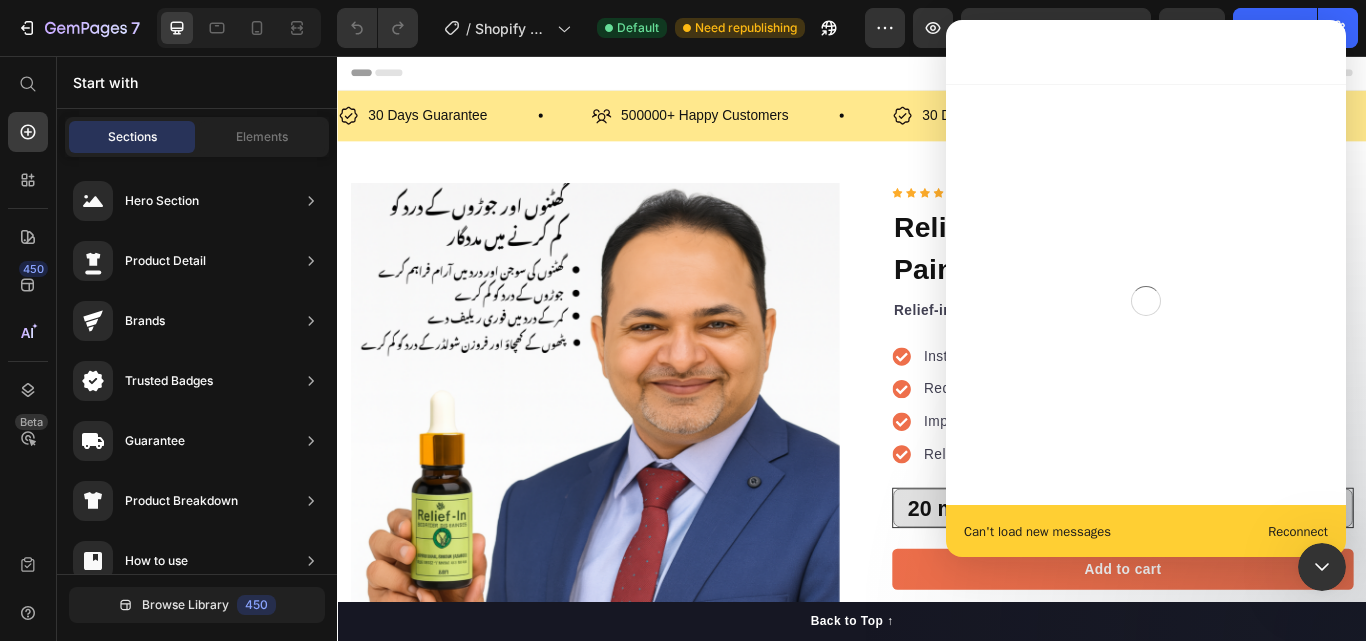 click on "Can't load new messages Reconnect" at bounding box center (1146, 531) 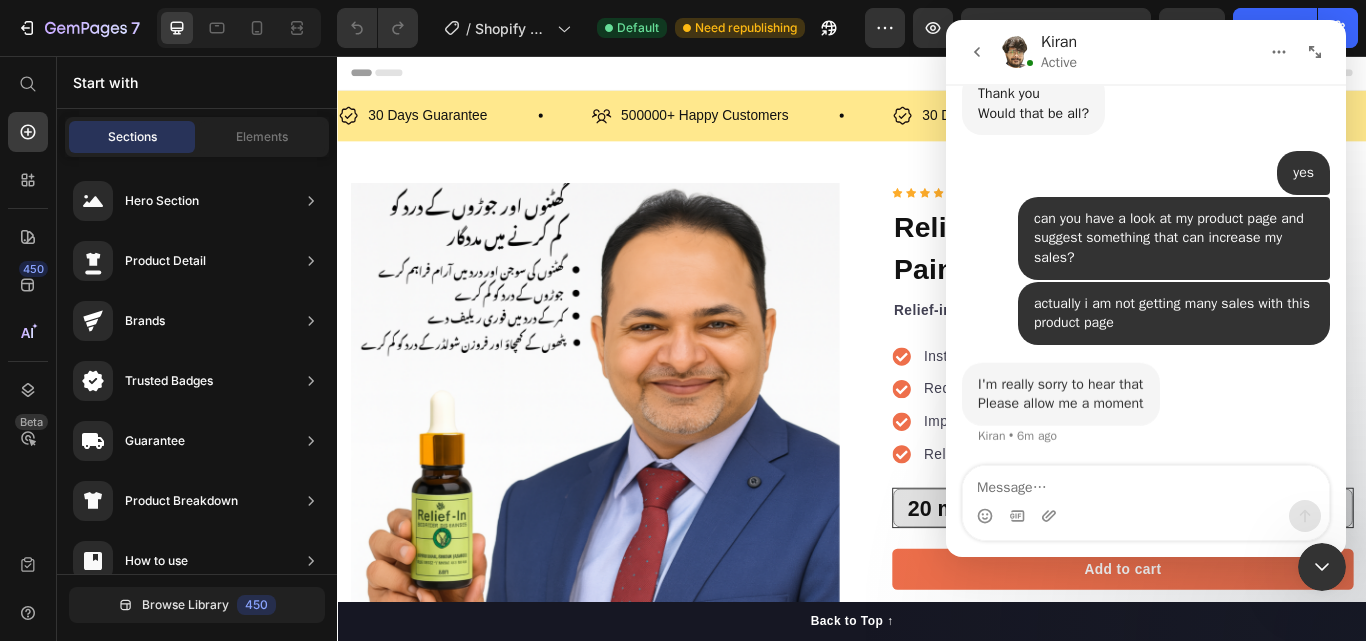 scroll, scrollTop: 16263, scrollLeft: 0, axis: vertical 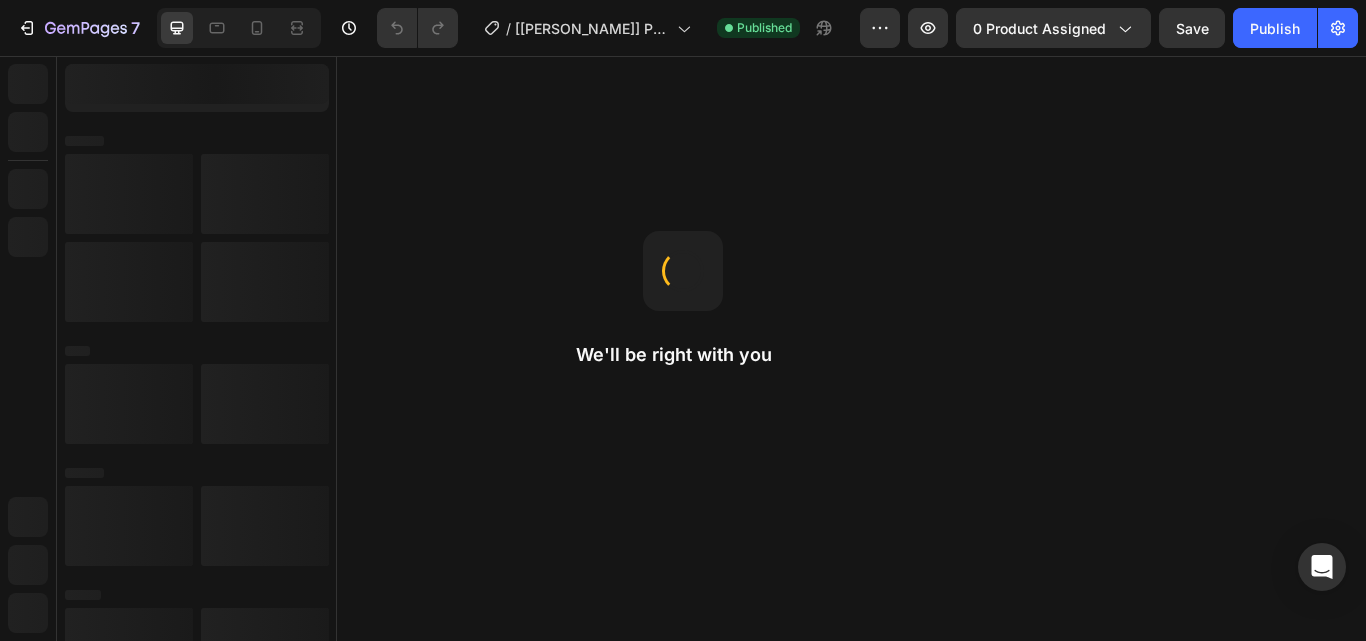 select on "573672604120974529" 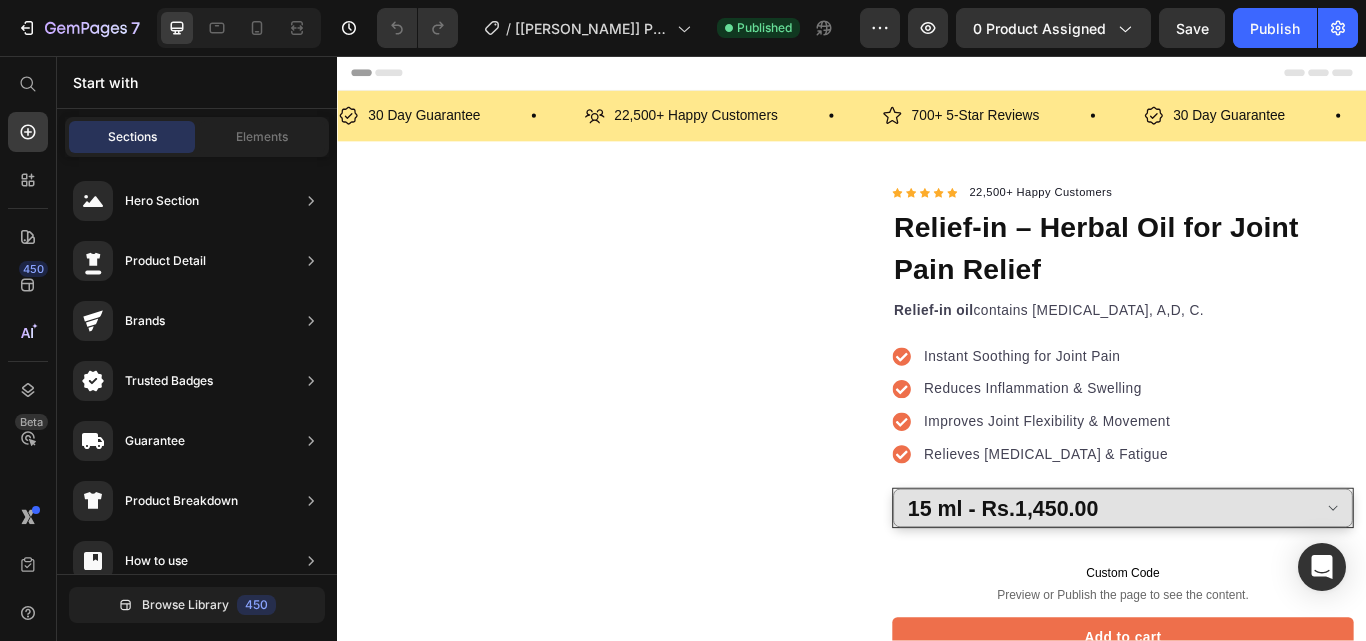 scroll, scrollTop: 0, scrollLeft: 0, axis: both 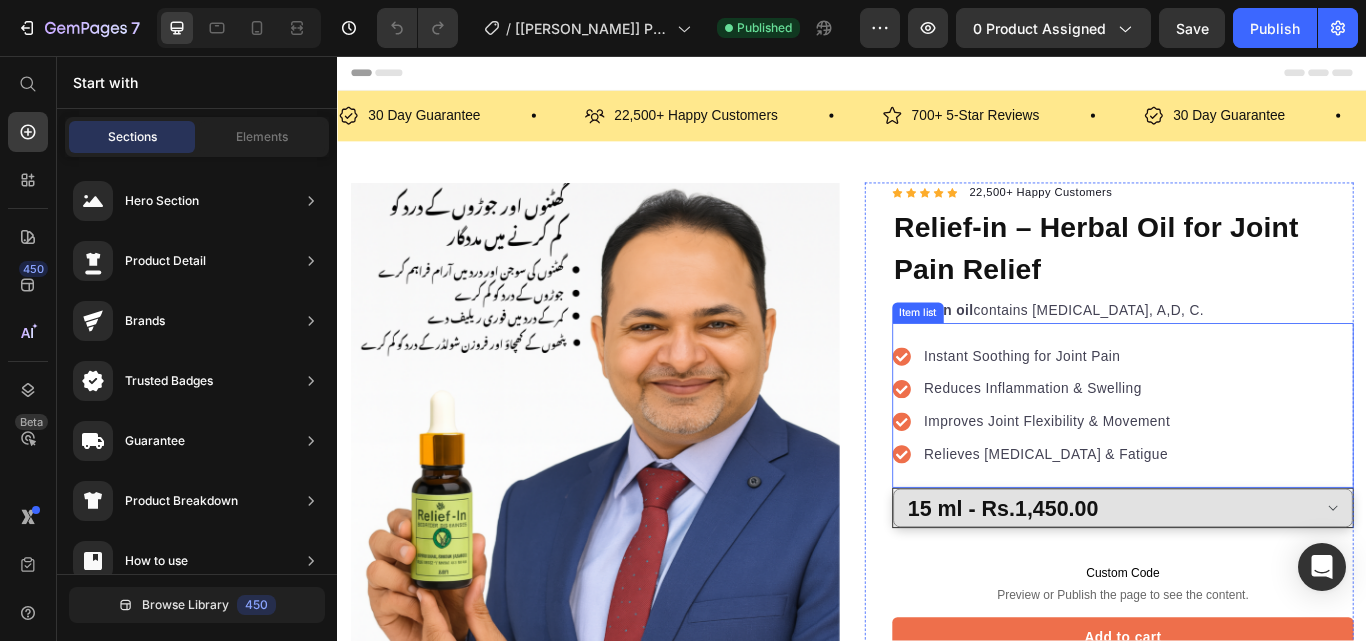click on "Instant Soothing for Joint Pain Reduces Inflammation & Swelling Improves Joint Flexibility & Movement Relieves Muscle Spasm & Fatigue" at bounding box center [1253, 464] 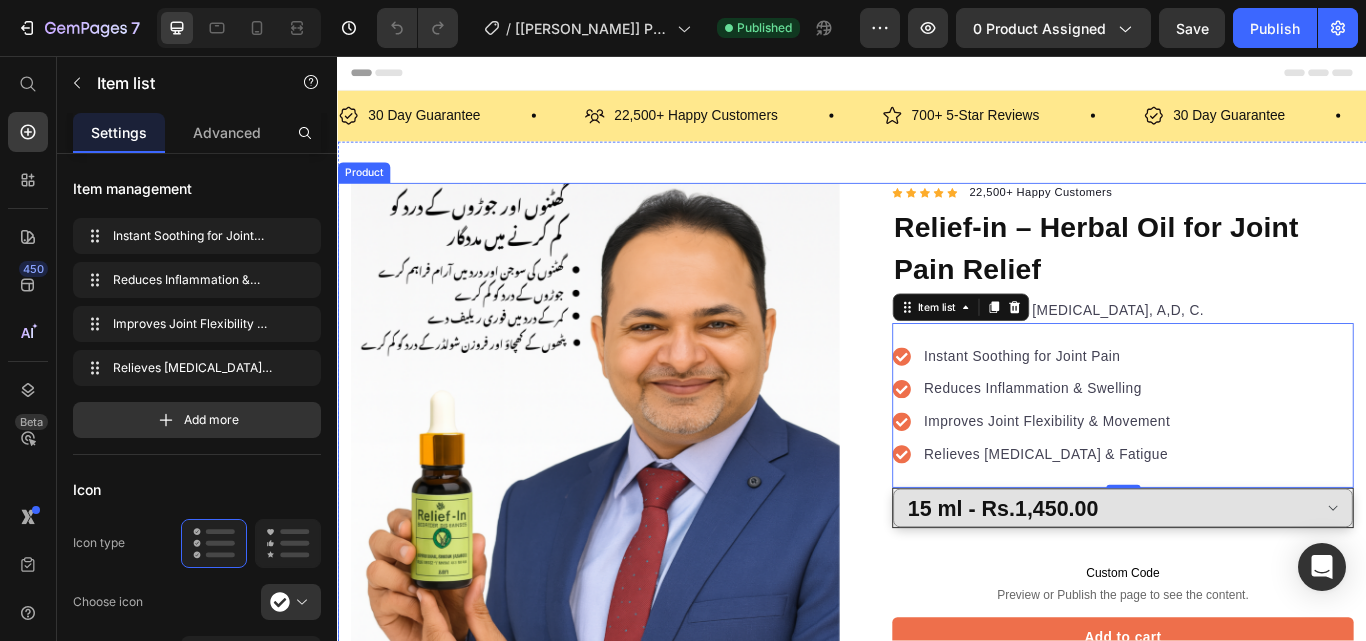 click on "Product Images My old knee pain has eased a lot. I use it twice daily — very comforting! Text block Maqsood Ahmed Text block
Verified buyer Item list Row Row "My old knee pain has eased a lot. I use it twice daily — very comforting!" -  Abdullah Text block Row Row Icon Icon Icon Icon Icon Icon List Hoz 22,500+ Happy Customers Text block Row Relief-in – Herbal Oil for Joint Pain Relief Product Title Relief-in oil  contains vitamin E, A,D, C. Text block Instant Soothing for Joint Pain Reduces Inflammation & Swelling Improves Joint Flexibility & Movement Relieves Muscle Spasm & Fatigue Item list   0 20 ml - Rs.1,650.00  15 ml - Rs.1,450.00  10 ml - Rs.1,230.00  Product Variants & Swatches
Custom Code
Preview or Publish the page to see the content. Custom Code Add to cart Product Cart Button Shopify App Shopify App Video Instant Soothing for Joint Pain Reduces Inflammation & Swelling Improves Joint Flexibility & Movement Relieves Muscle Spasm & Fatigue Item list" at bounding box center [937, 2716] 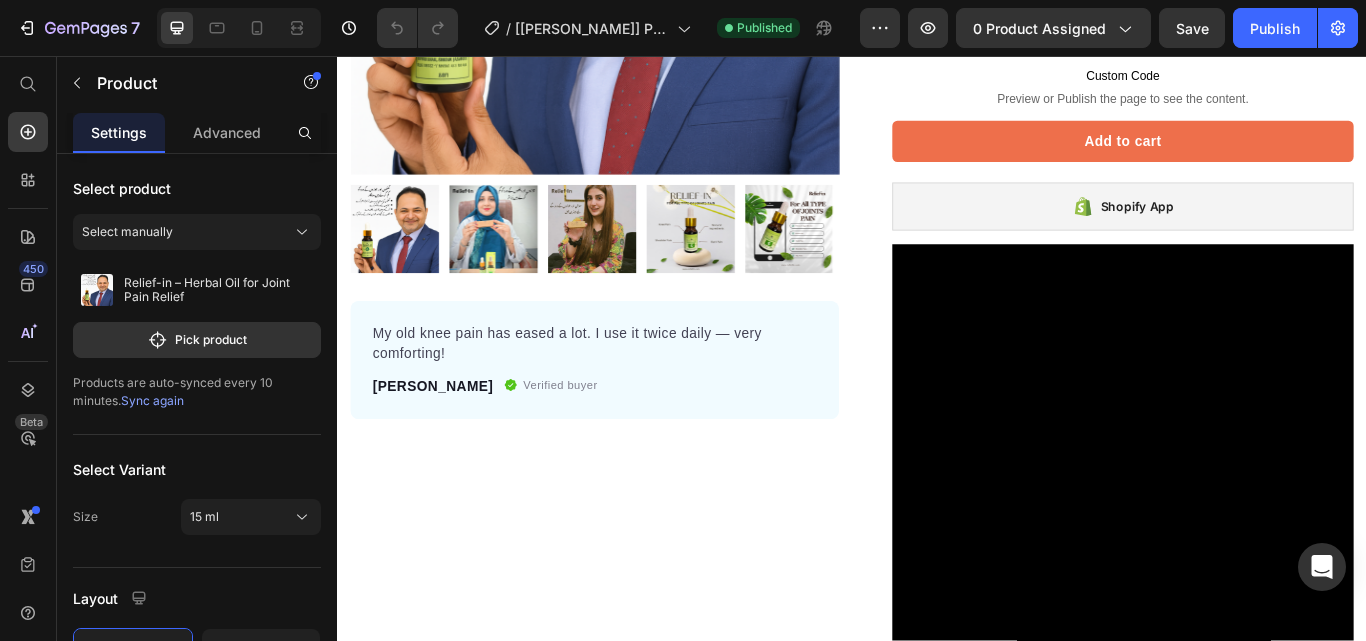 scroll, scrollTop: 600, scrollLeft: 0, axis: vertical 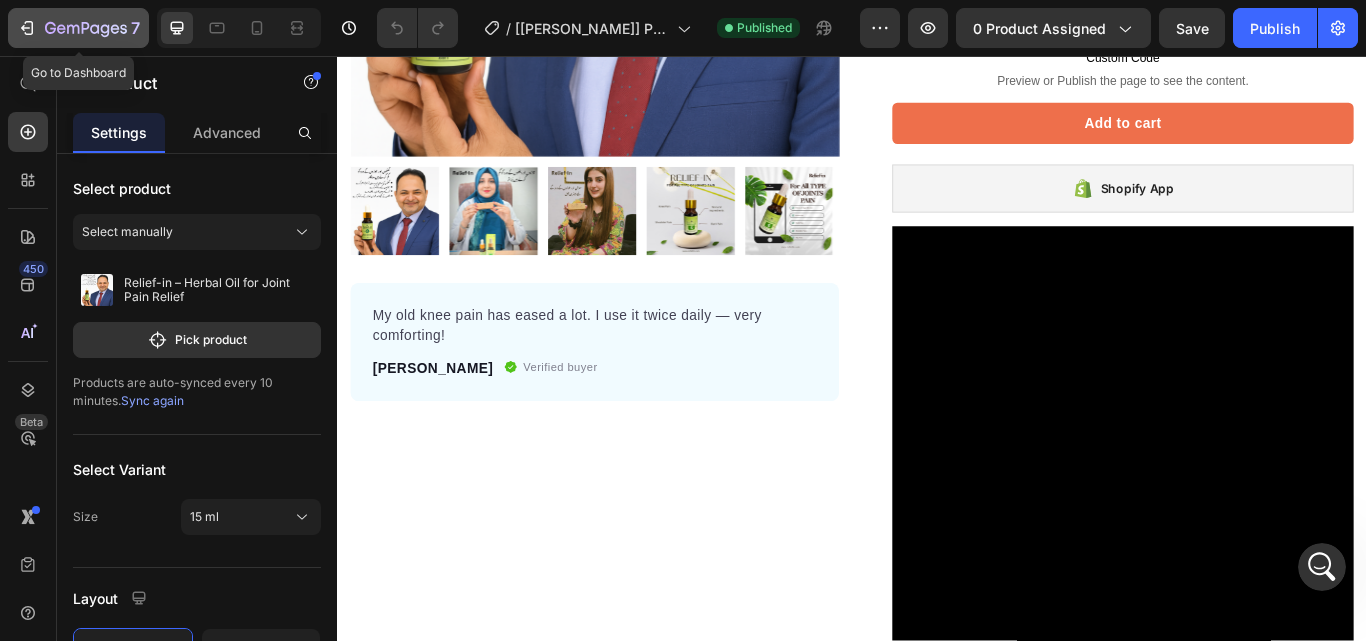 click 